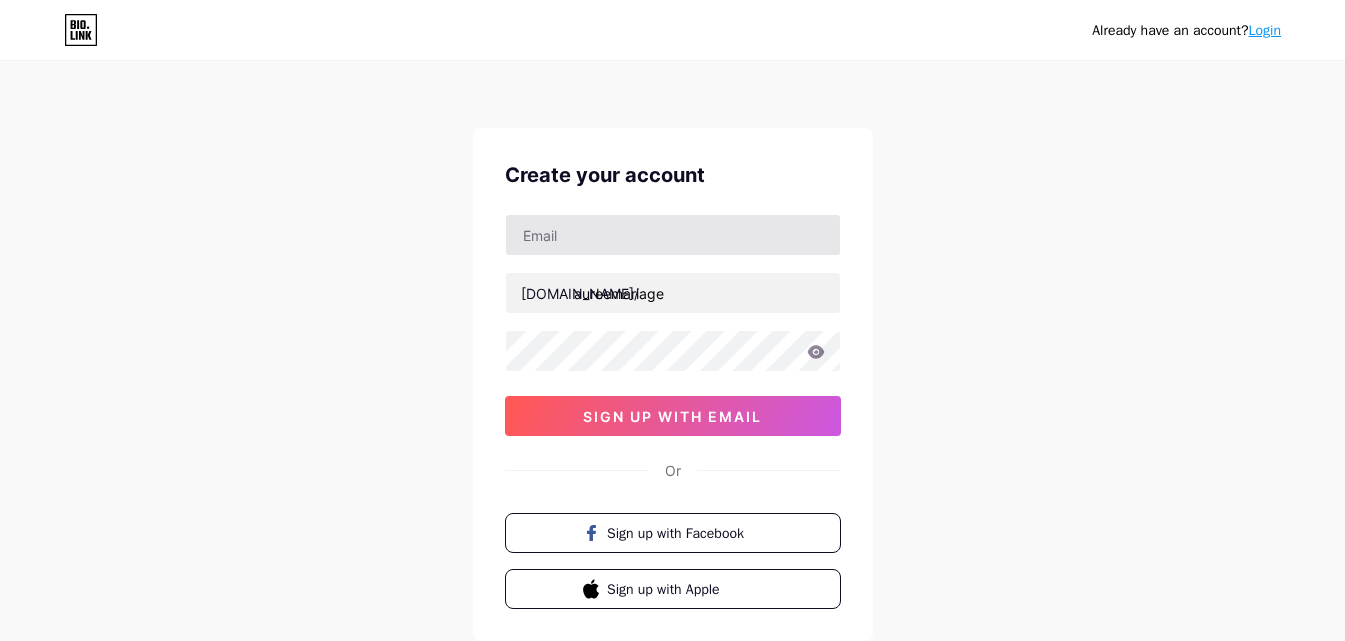 scroll, scrollTop: 0, scrollLeft: 0, axis: both 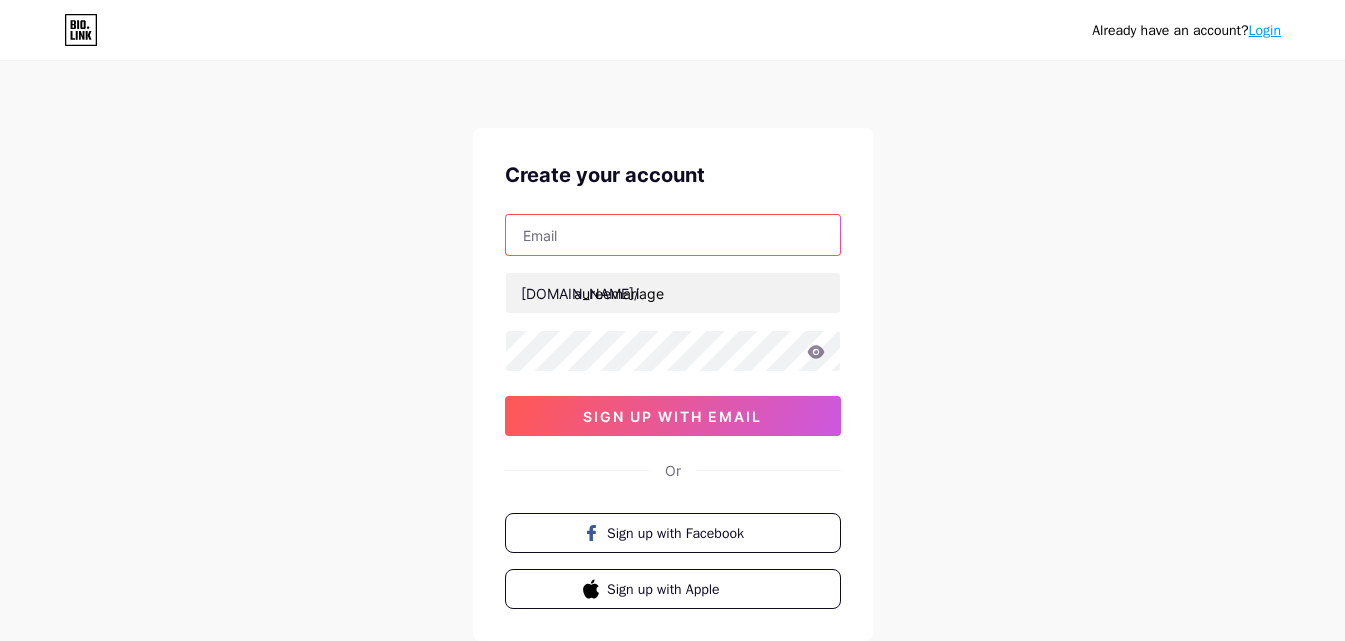 click at bounding box center [673, 235] 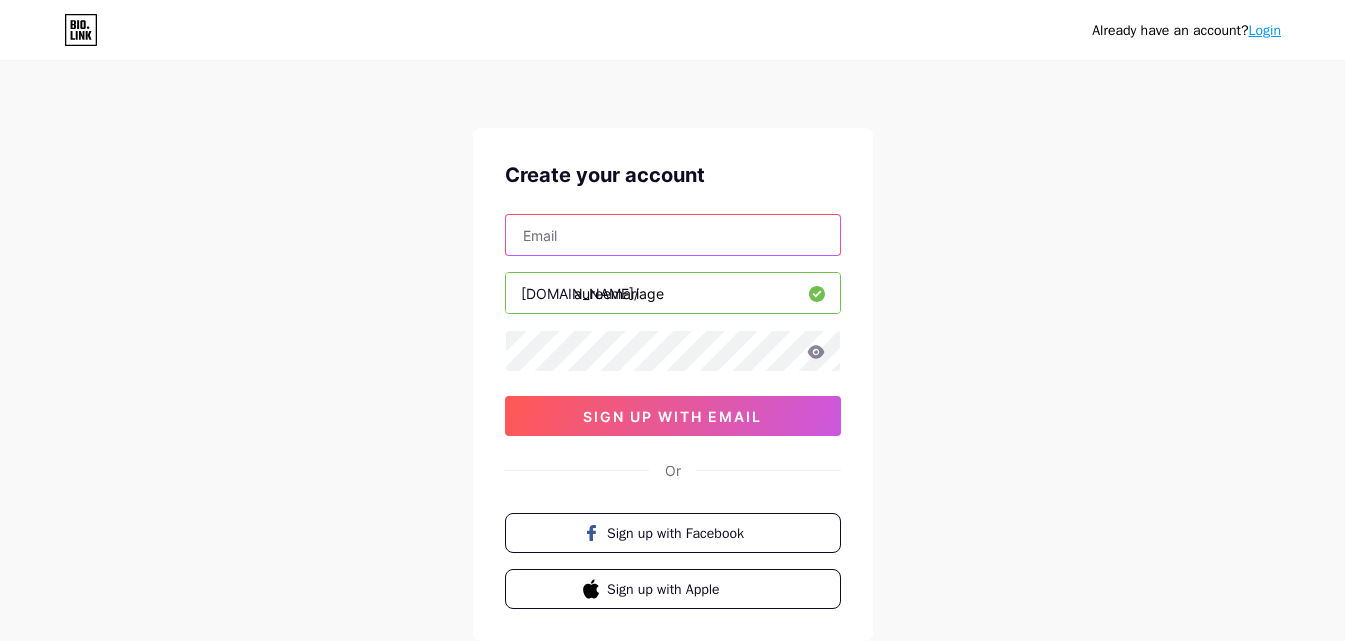 type on "[EMAIL_ADDRESS][DOMAIN_NAME]" 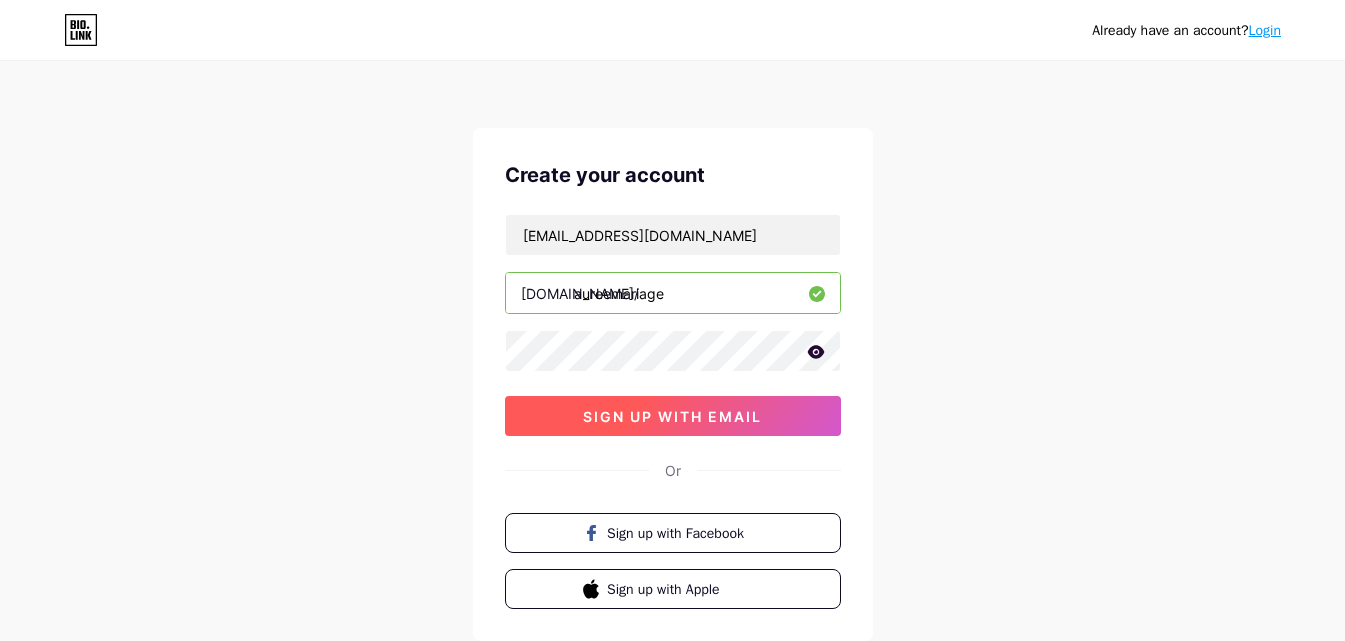 click on "sign up with email" at bounding box center [672, 416] 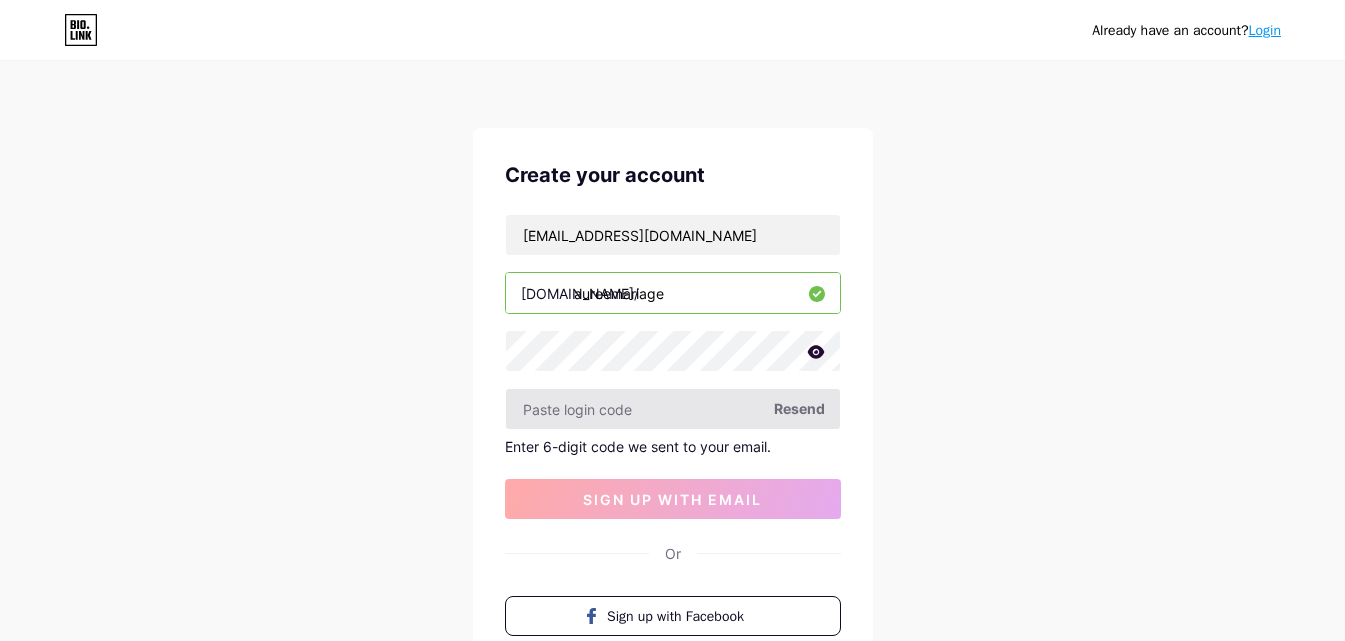 click at bounding box center [673, 409] 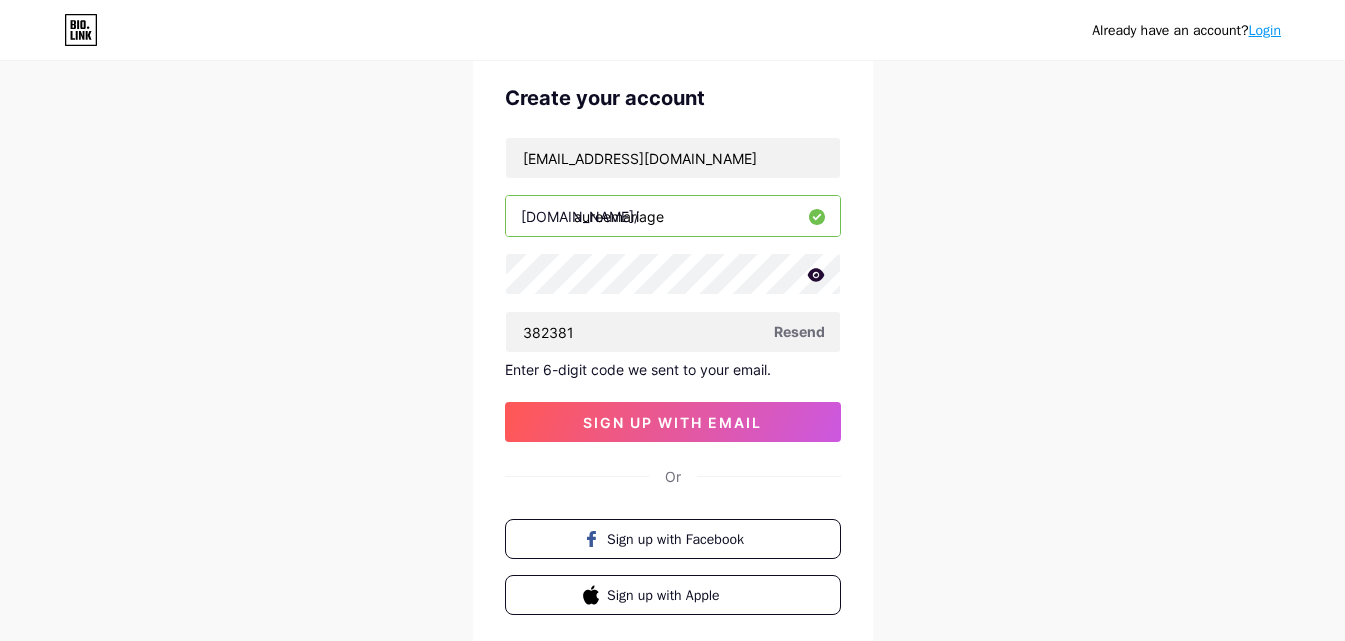 scroll, scrollTop: 100, scrollLeft: 0, axis: vertical 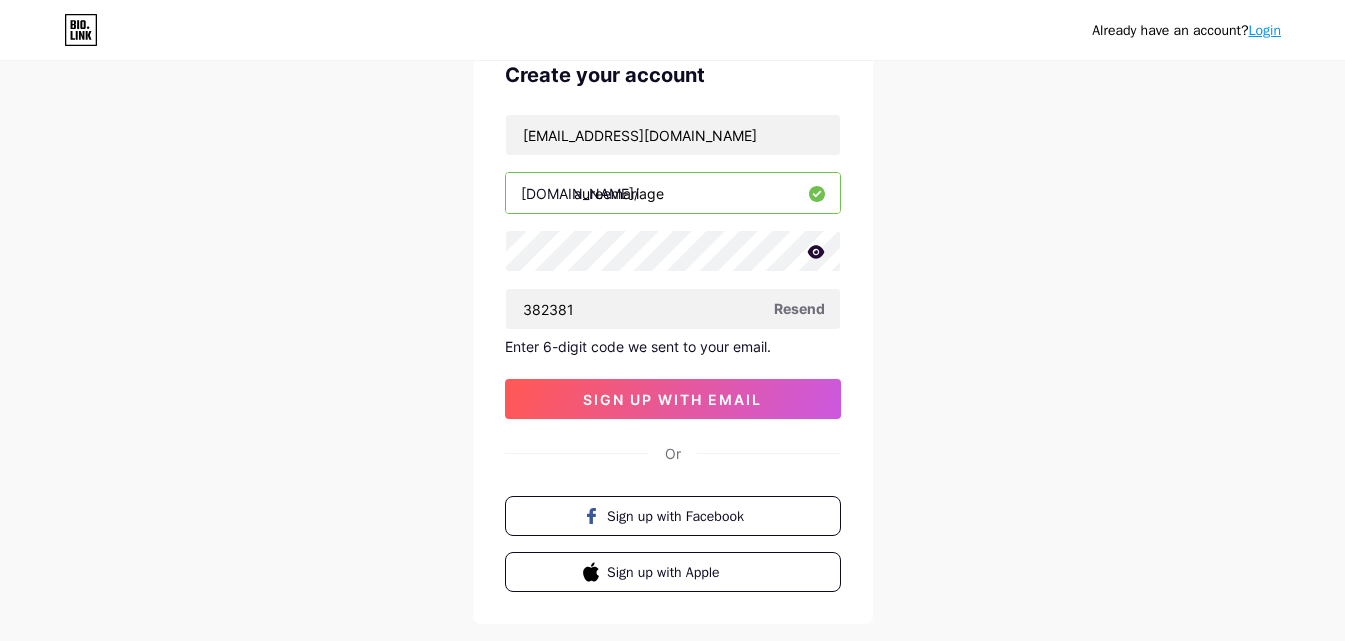 type on "382381" 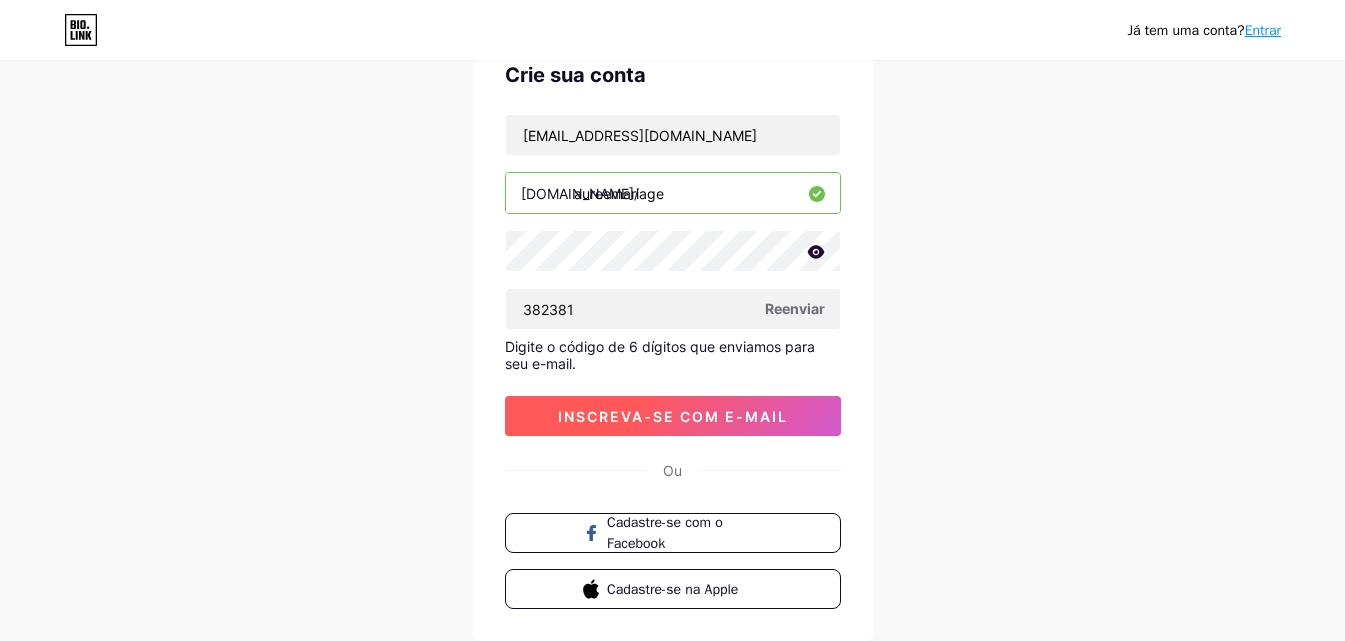 drag, startPoint x: 703, startPoint y: 417, endPoint x: 761, endPoint y: 418, distance: 58.00862 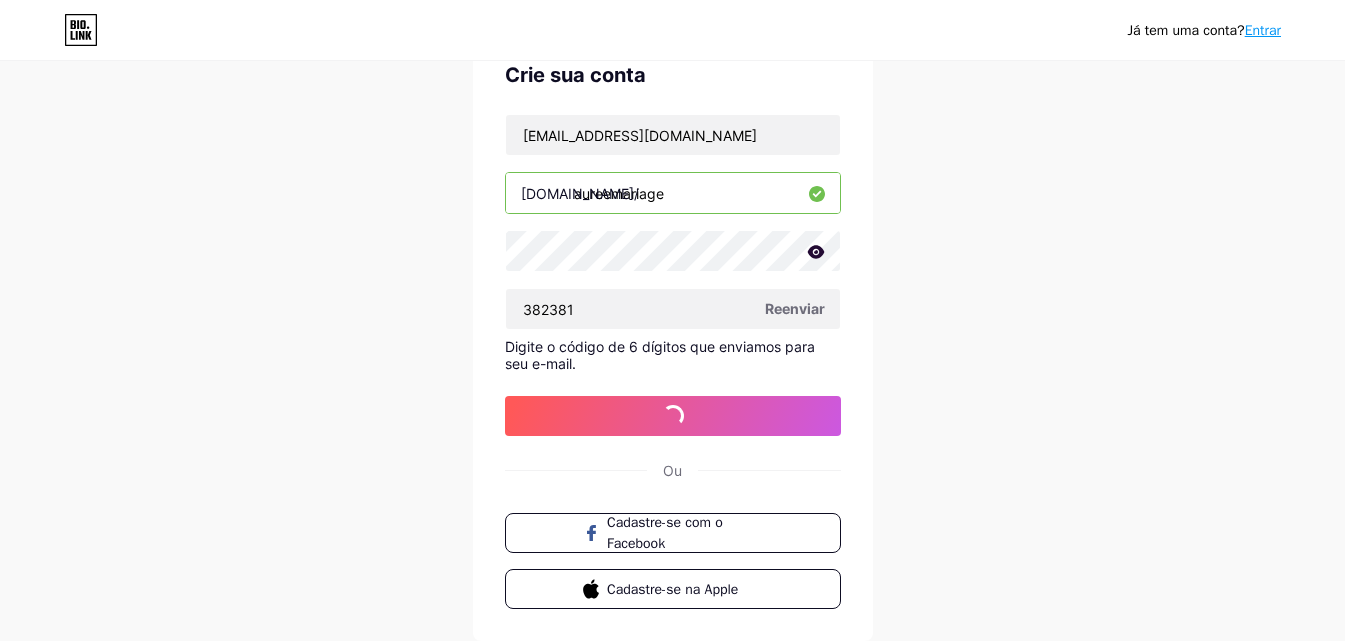scroll, scrollTop: 0, scrollLeft: 0, axis: both 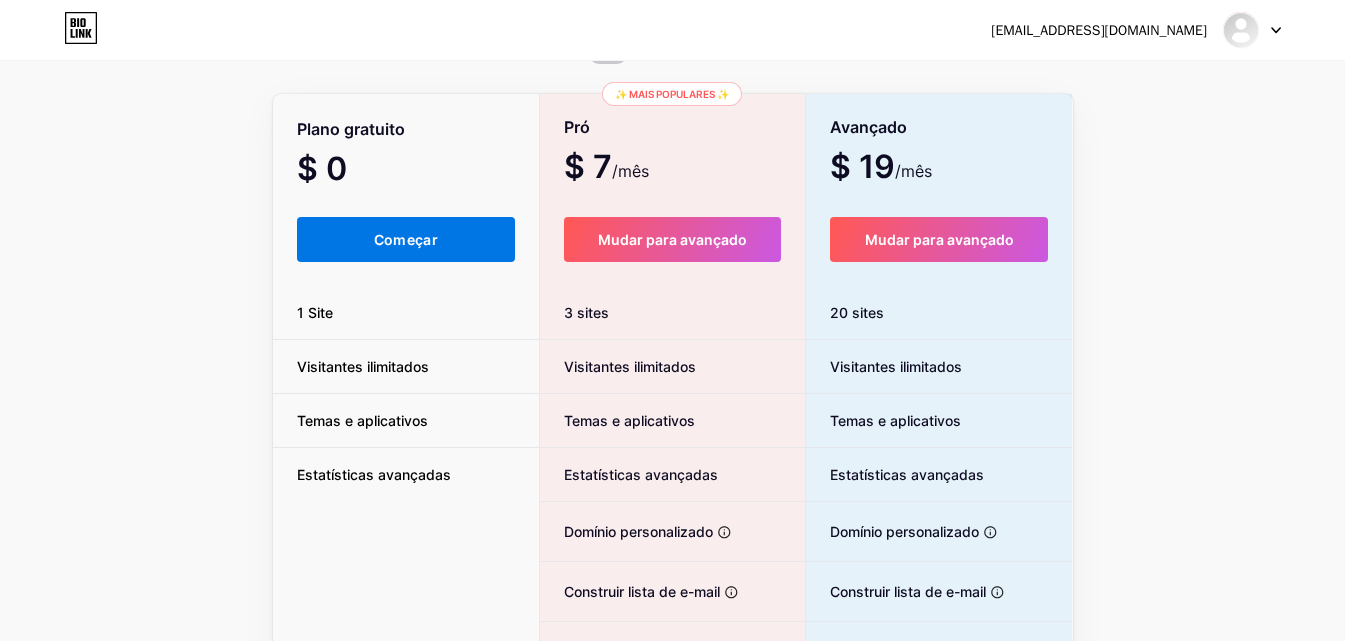 click on "Começar" at bounding box center (406, 239) 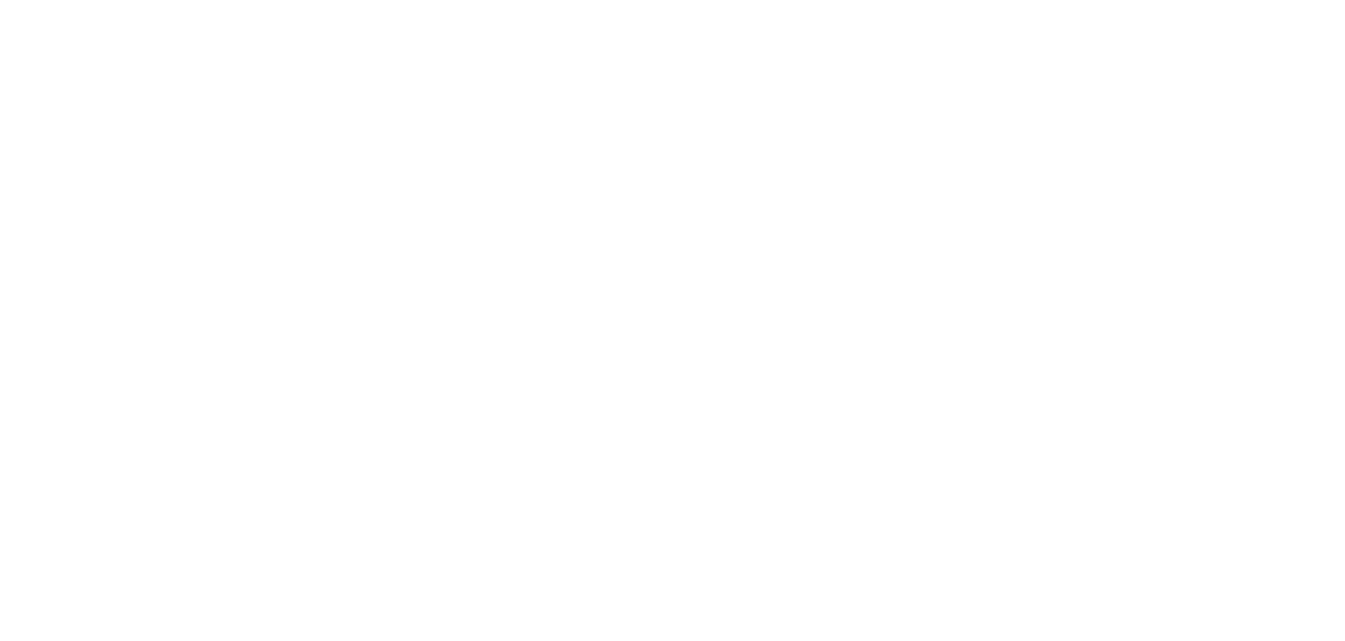 scroll, scrollTop: 0, scrollLeft: 0, axis: both 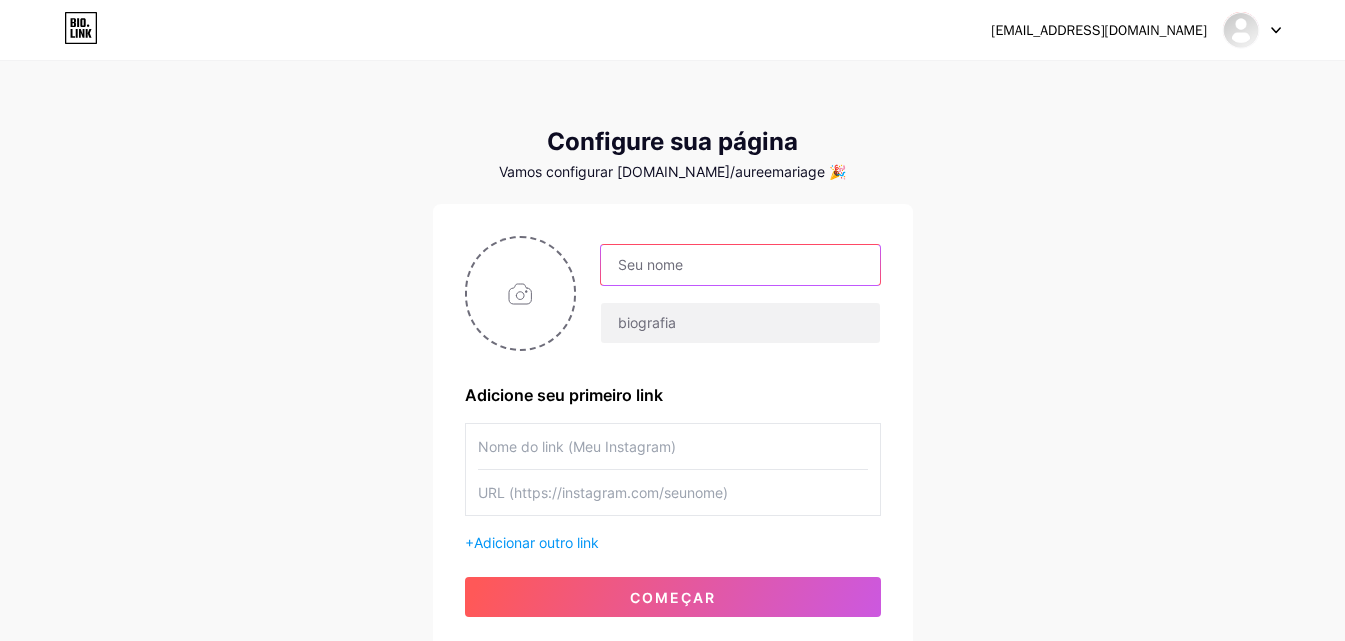 click at bounding box center (740, 265) 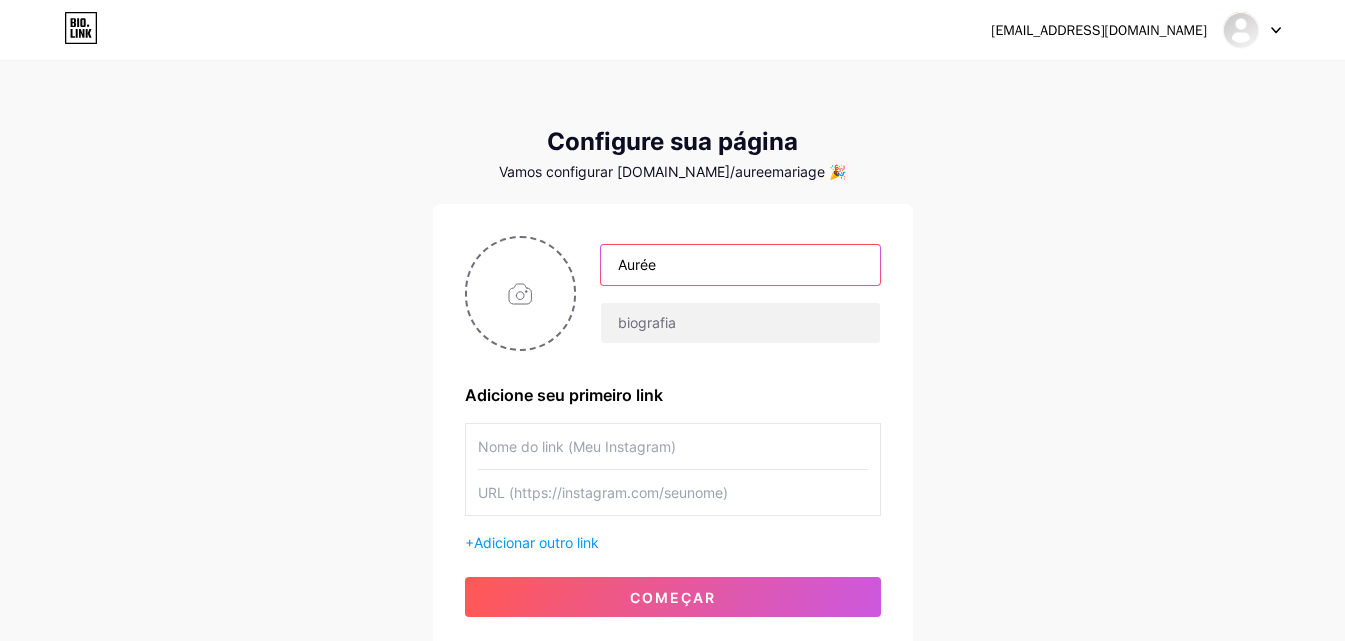 click on "Aurée" at bounding box center (740, 265) 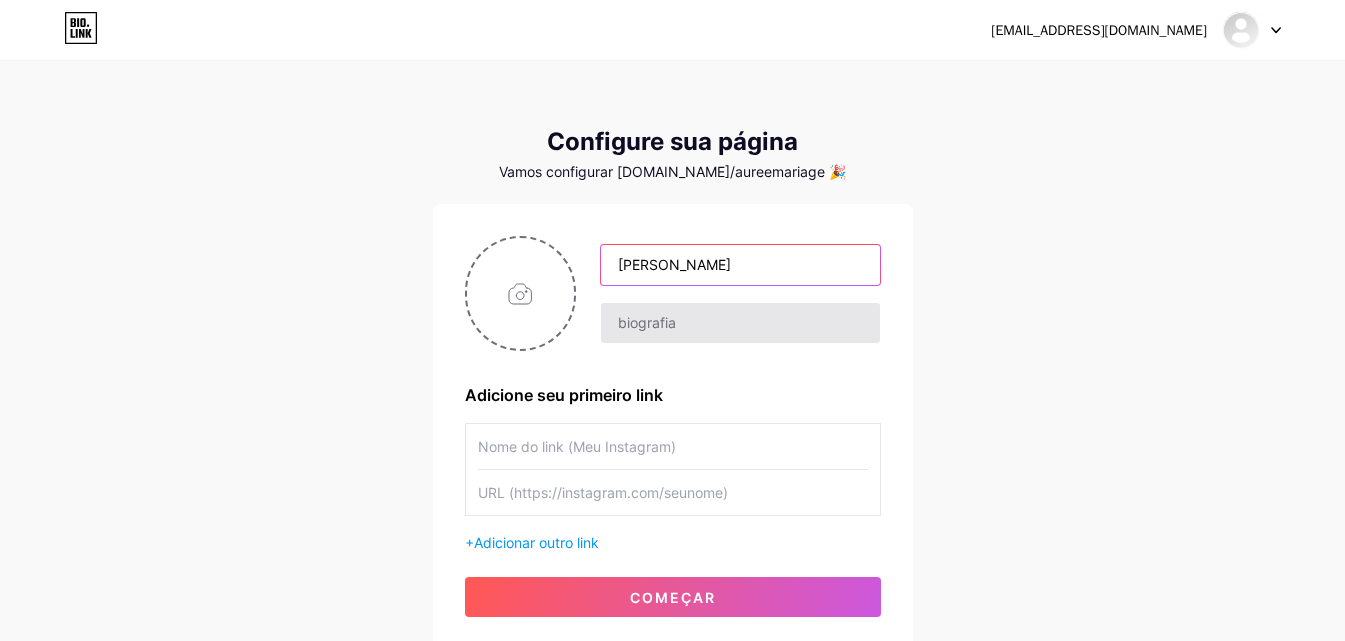 type on "[PERSON_NAME]" 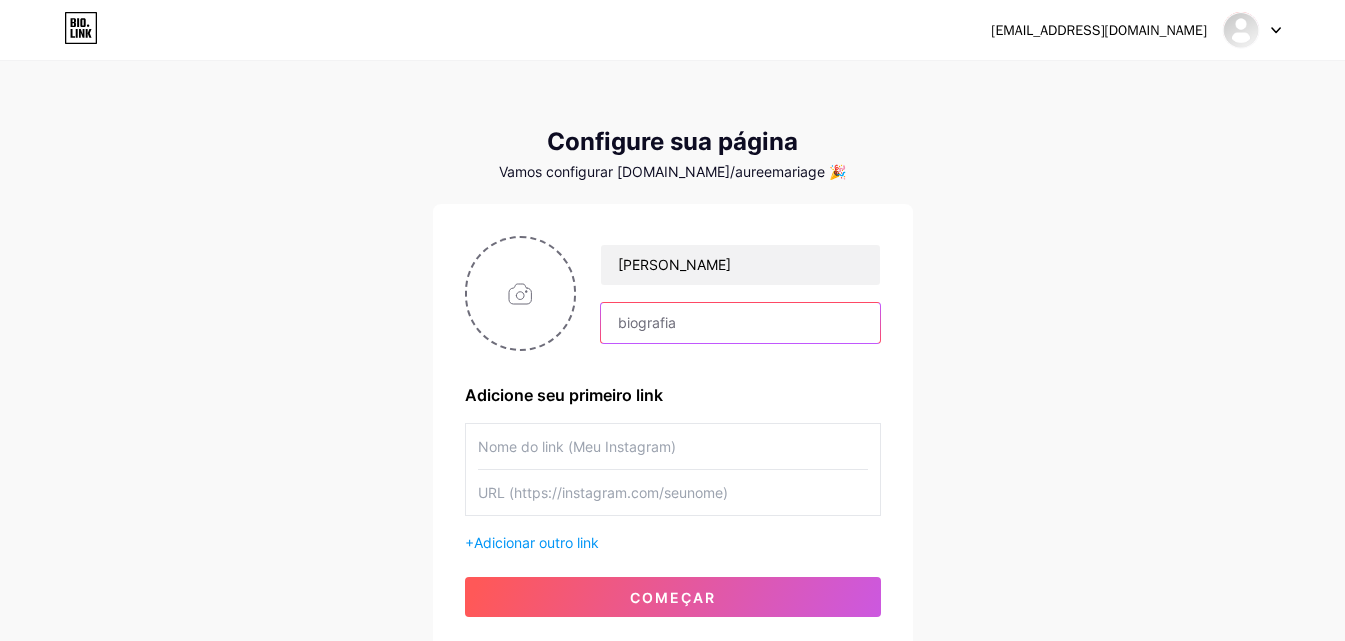 click at bounding box center (740, 323) 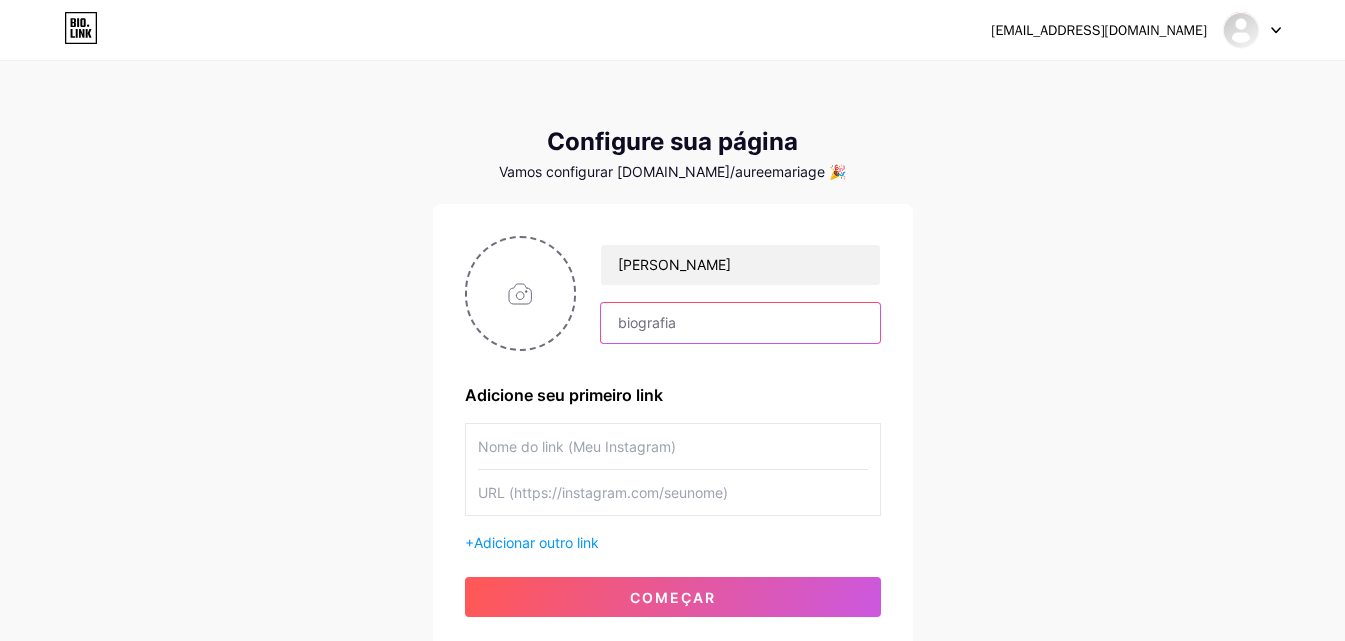 paste on "Celebrações que acolhem, encantam e permanecem." 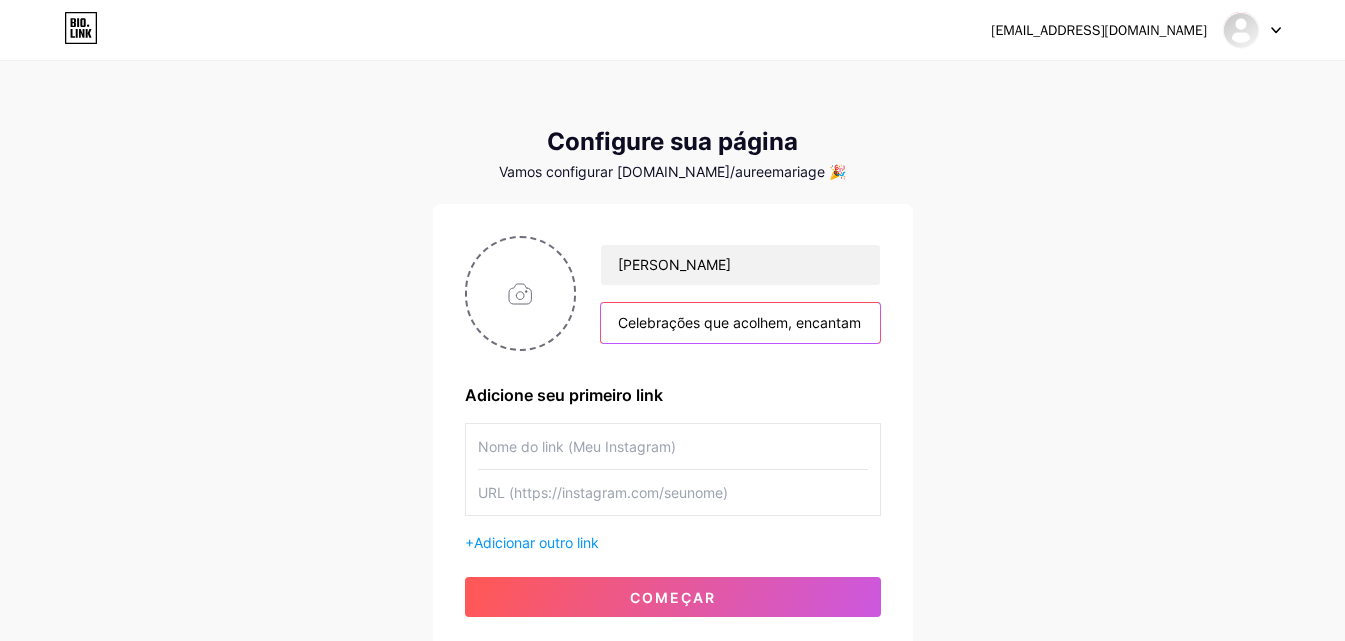 scroll, scrollTop: 0, scrollLeft: 108, axis: horizontal 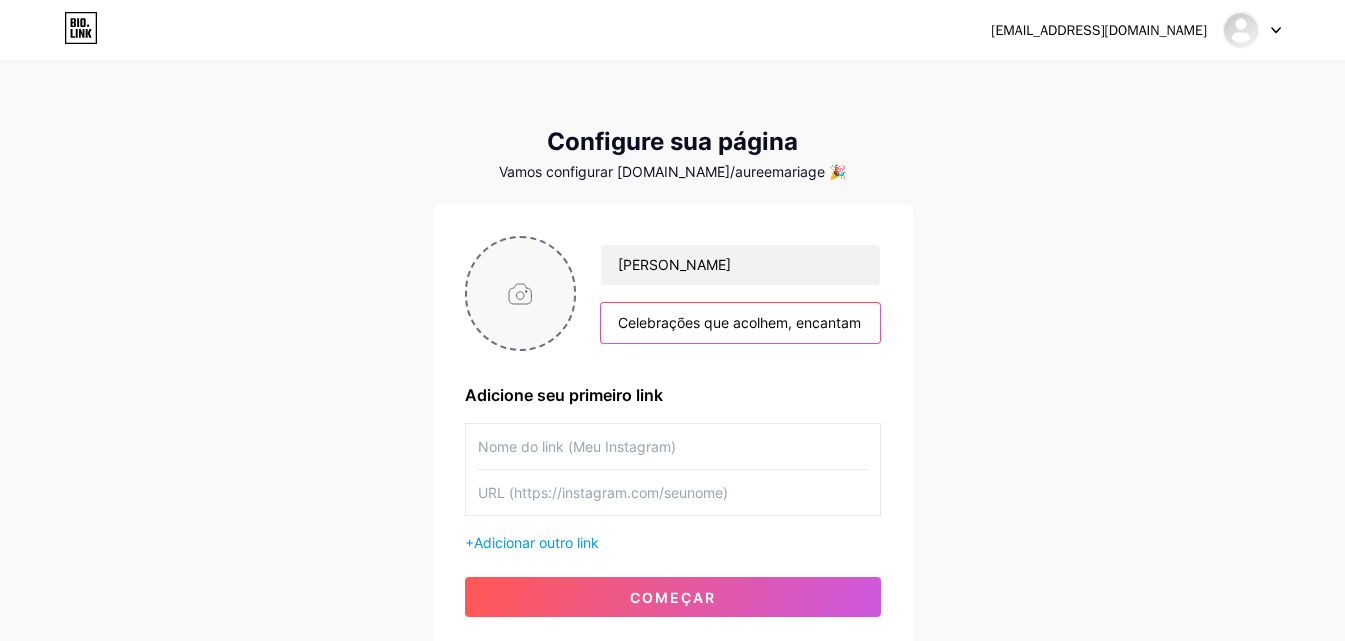 drag, startPoint x: 866, startPoint y: 322, endPoint x: 524, endPoint y: 320, distance: 342.00586 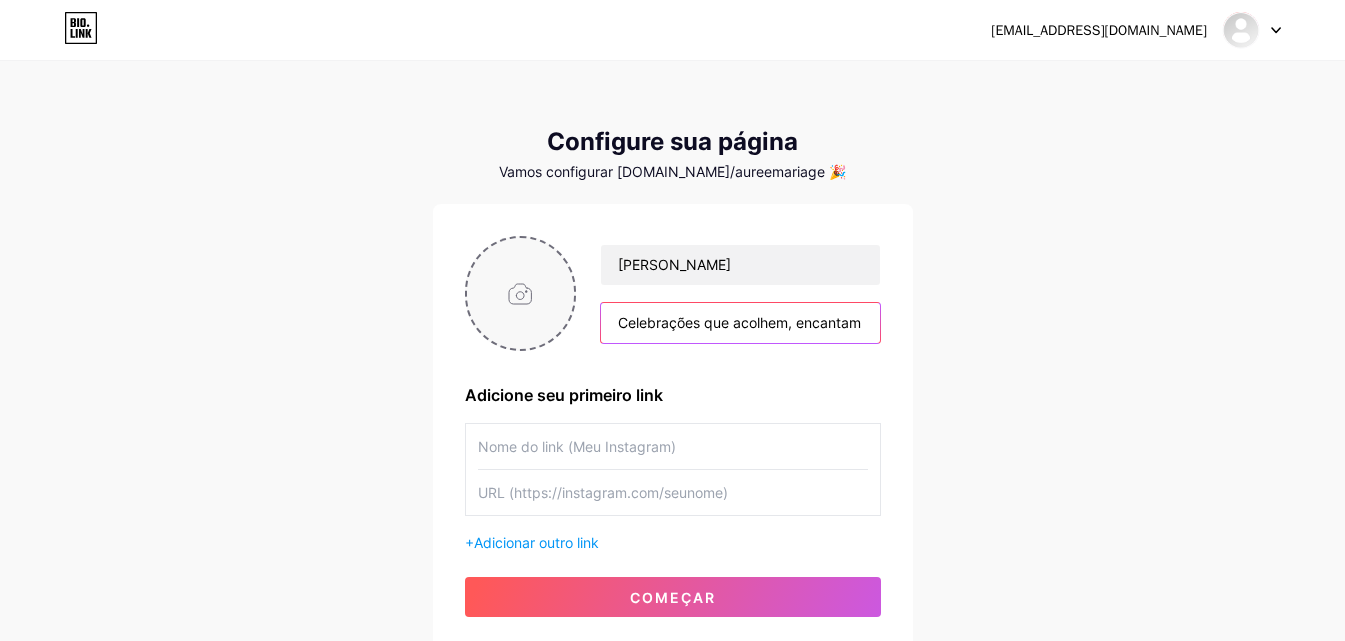 click on "Aurée Mariage     Celebrações que acolhem, encantam e permanecem." at bounding box center (673, 293) 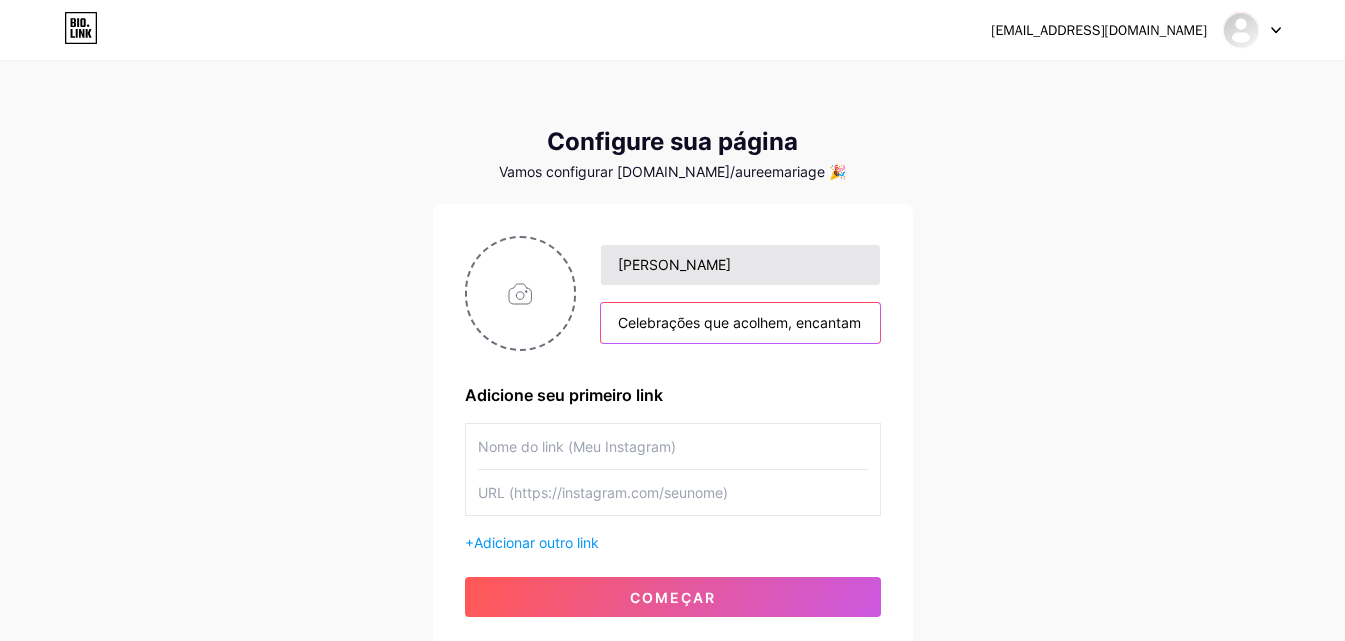 type on "Celebrações que acolhem, encantam e permanecem." 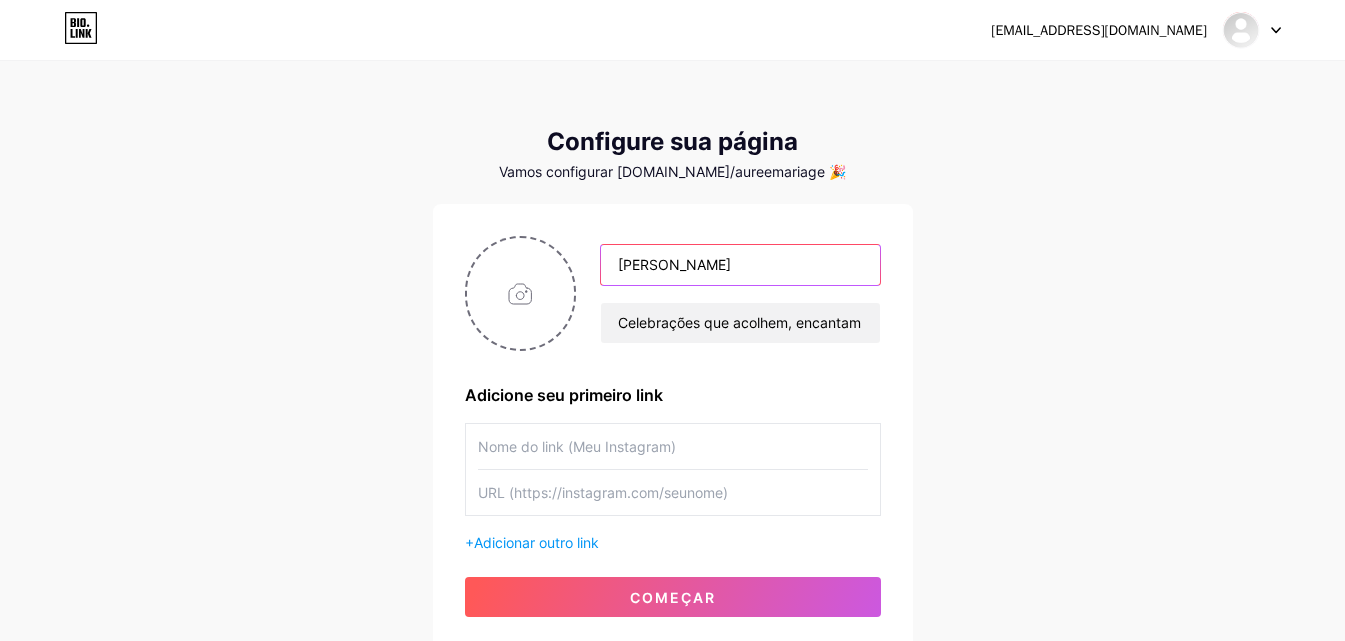 click on "[PERSON_NAME]" at bounding box center [740, 265] 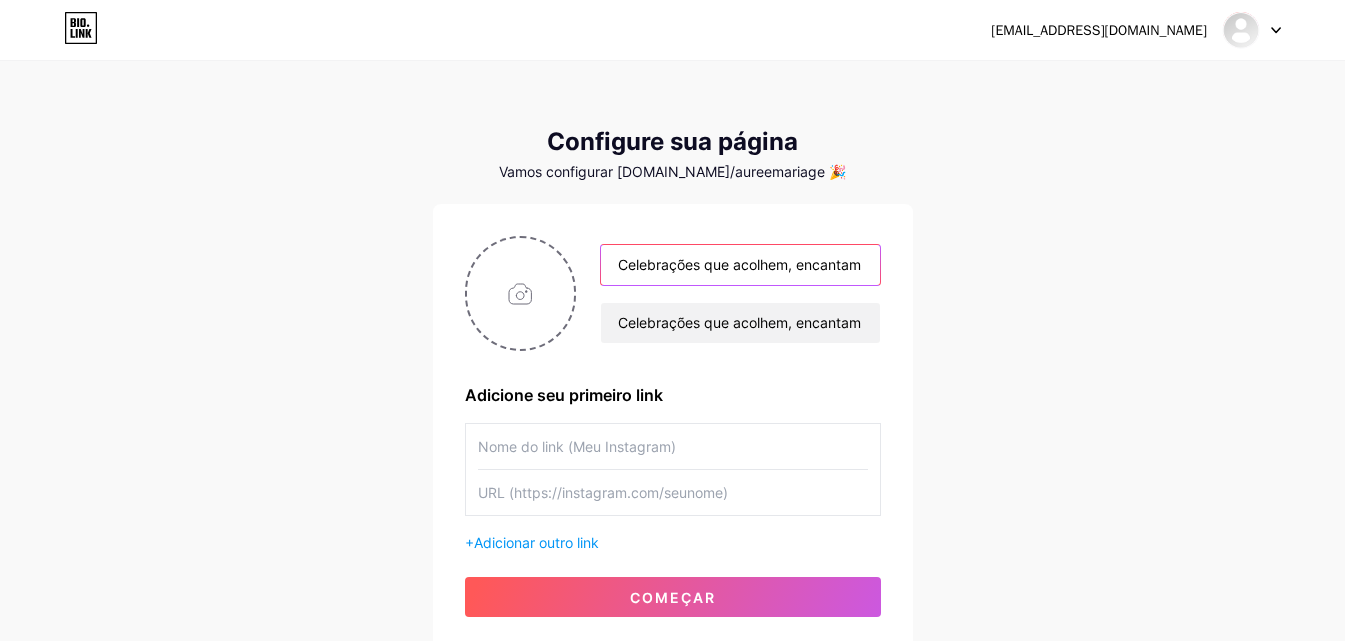scroll, scrollTop: 0, scrollLeft: 108, axis: horizontal 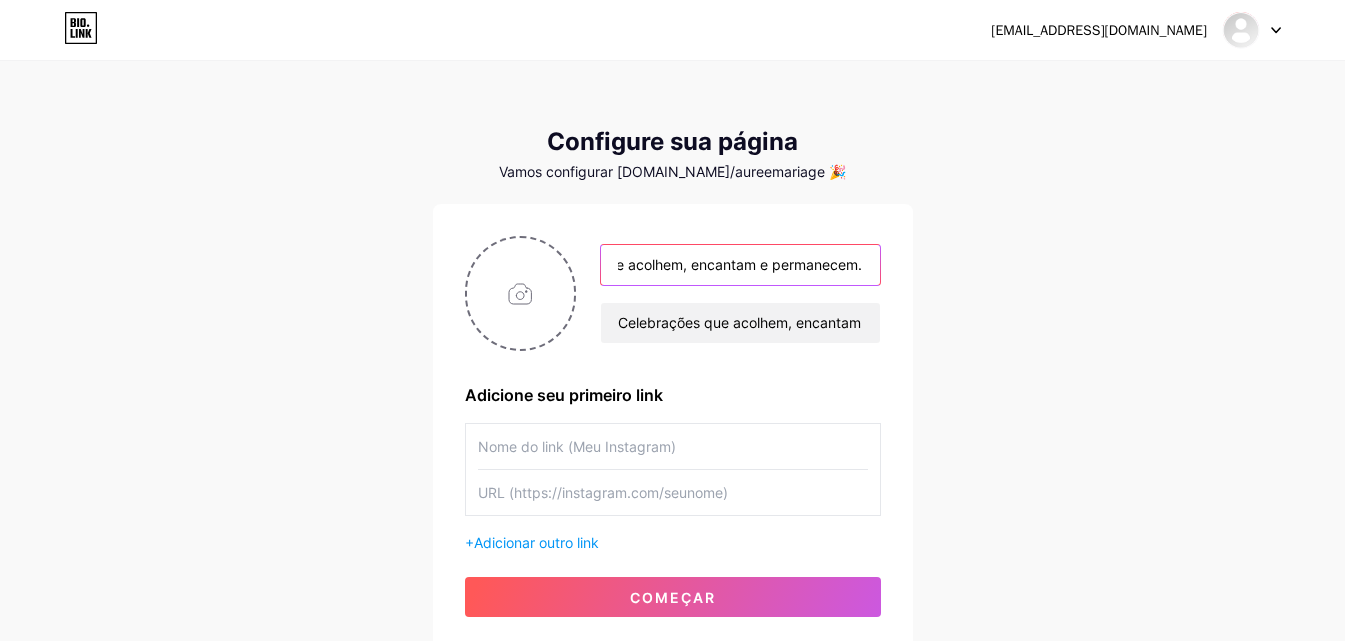 type on "Celebrações que acolhem, encantam e permanecem." 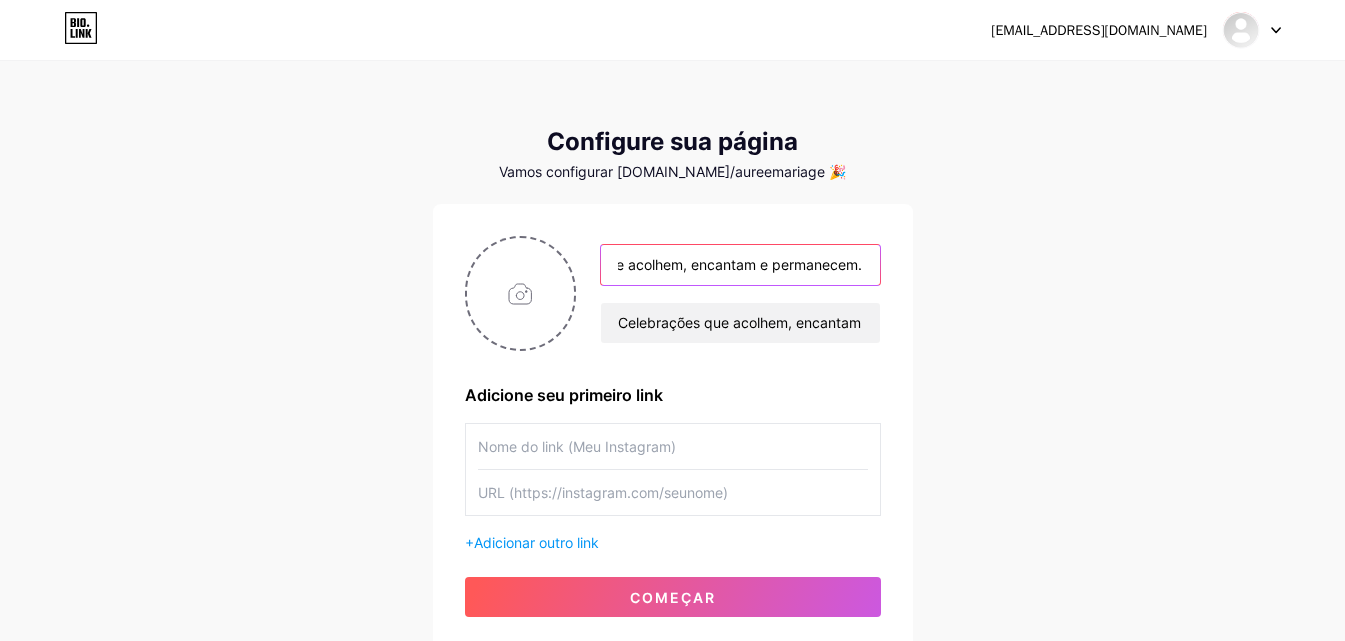 scroll, scrollTop: 0, scrollLeft: 0, axis: both 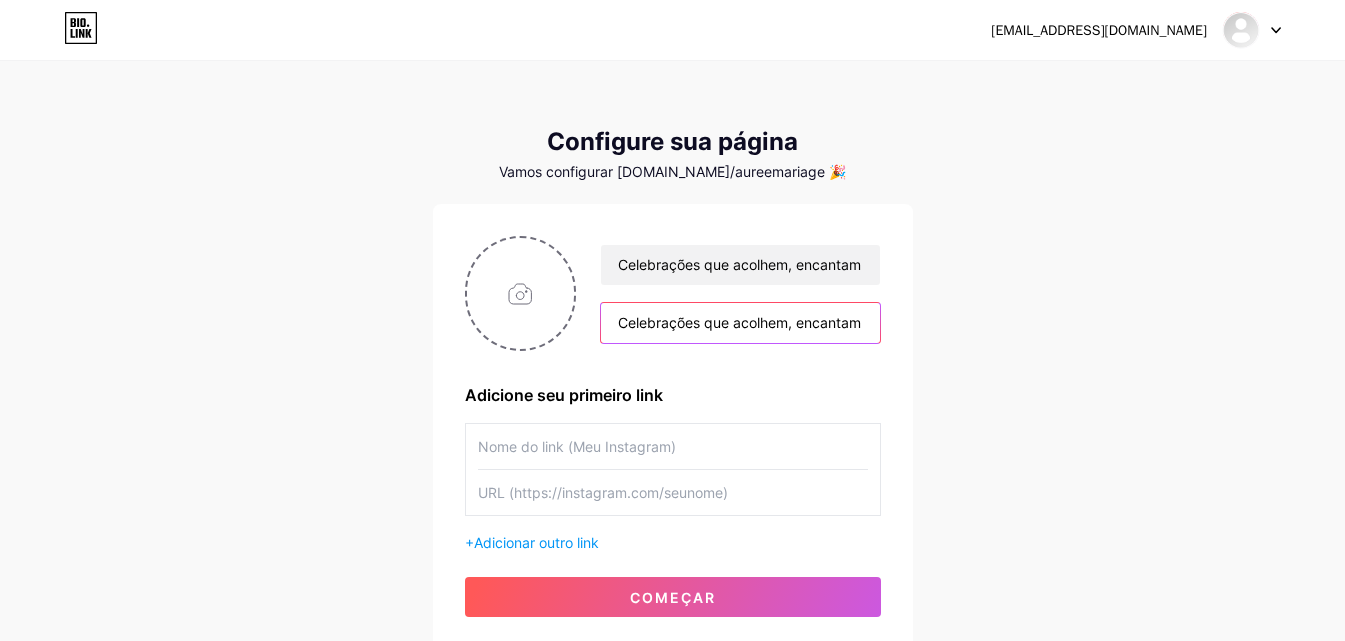 click on "Celebrações que acolhem, encantam e permanecem." at bounding box center (740, 323) 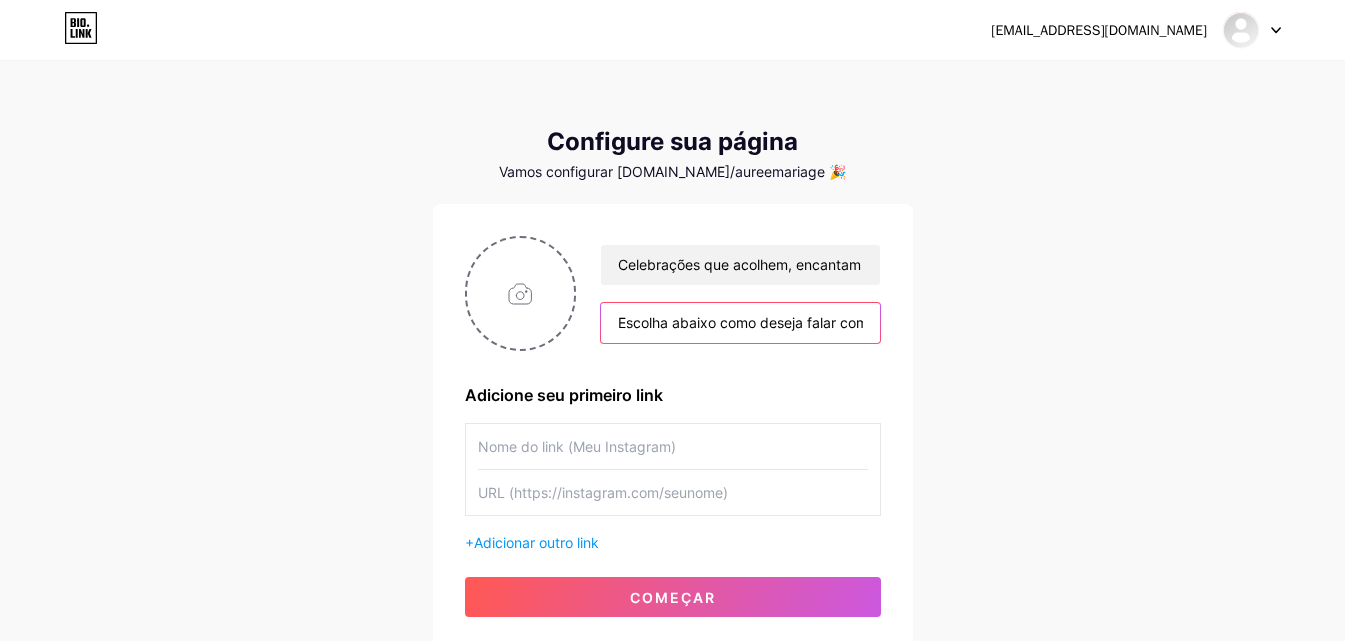 scroll, scrollTop: 0, scrollLeft: 286, axis: horizontal 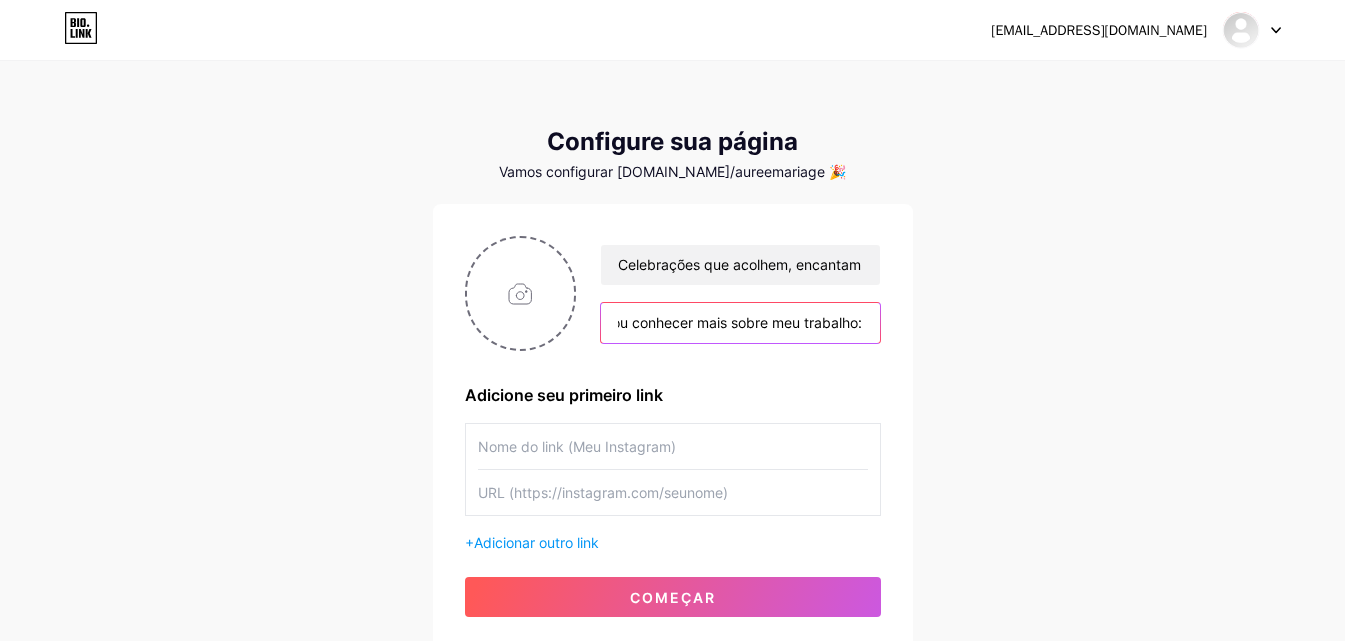 type on "Escolha abaixo como deseja falar comigo ou conhecer mais sobre meu trabalho:" 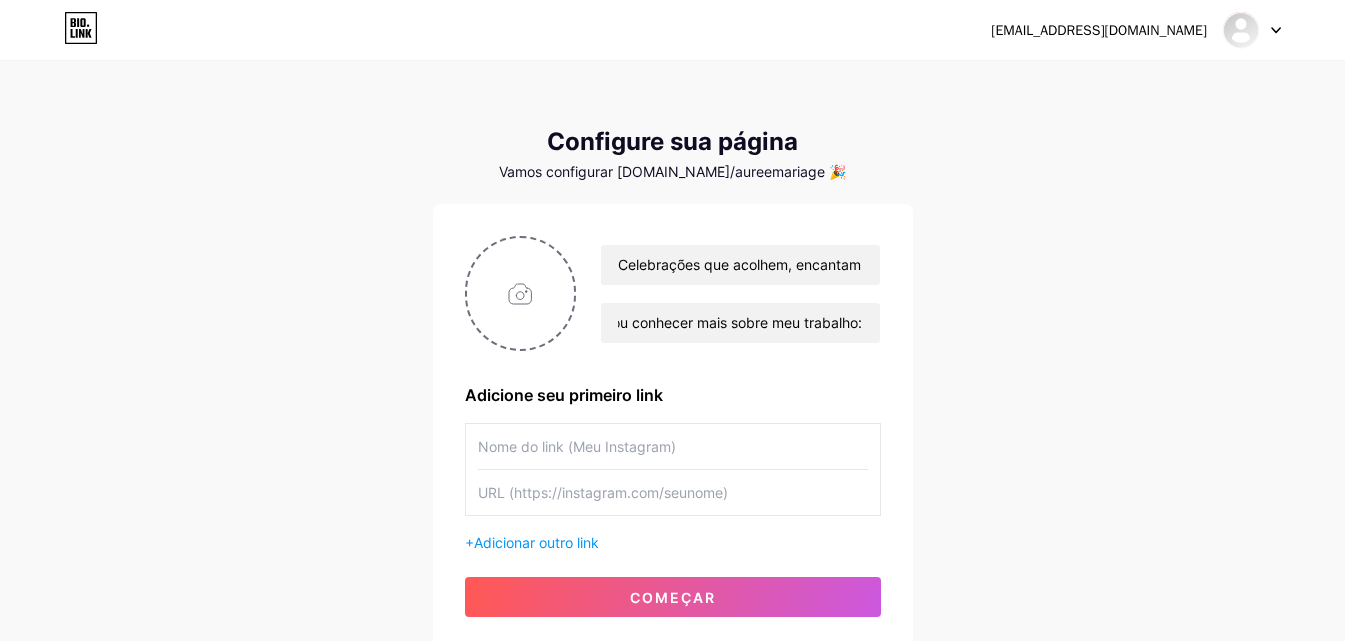 scroll, scrollTop: 0, scrollLeft: 0, axis: both 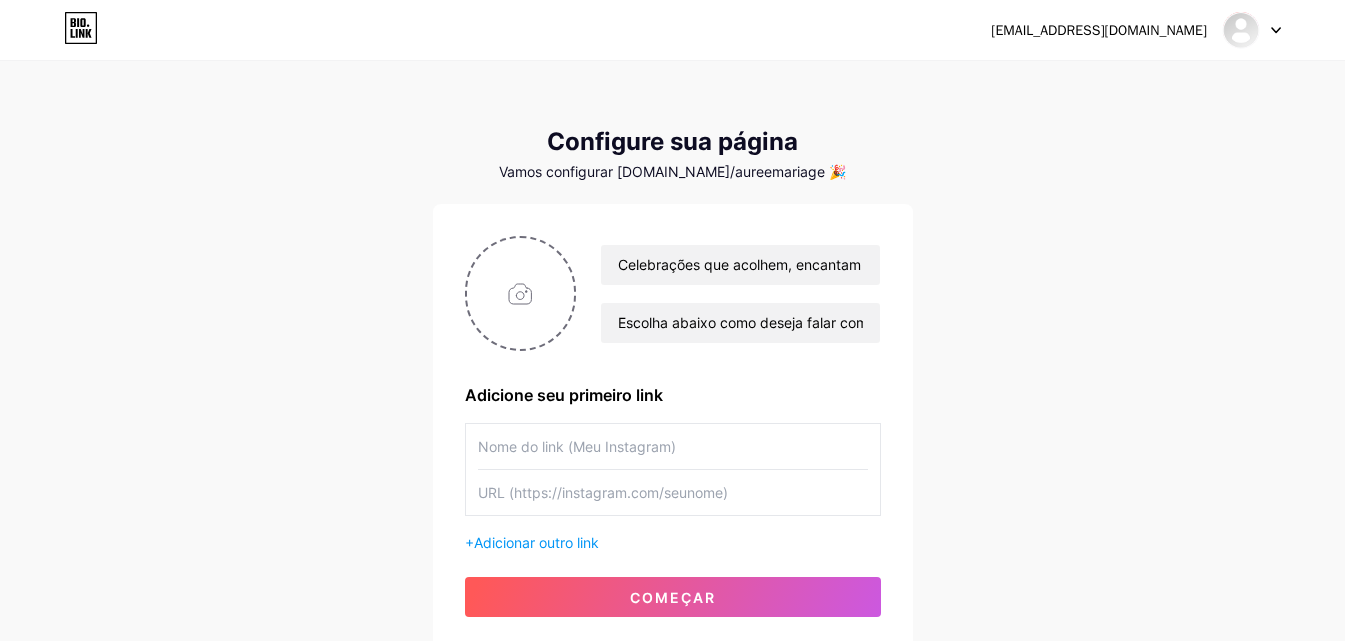 click on "[EMAIL_ADDRESS][DOMAIN_NAME]           Painel     Sair   Configure sua página   Vamos configurar [DOMAIN_NAME]/aureemariage 🎉               Celebrações que acolhem, encantam e permanecem.     Escolha abaixo como deseja falar comigo ou conhecer mais sobre meu trabalho:     Adicione seu primeiro link
+  Adicionar outro link     começar" at bounding box center [672, 356] 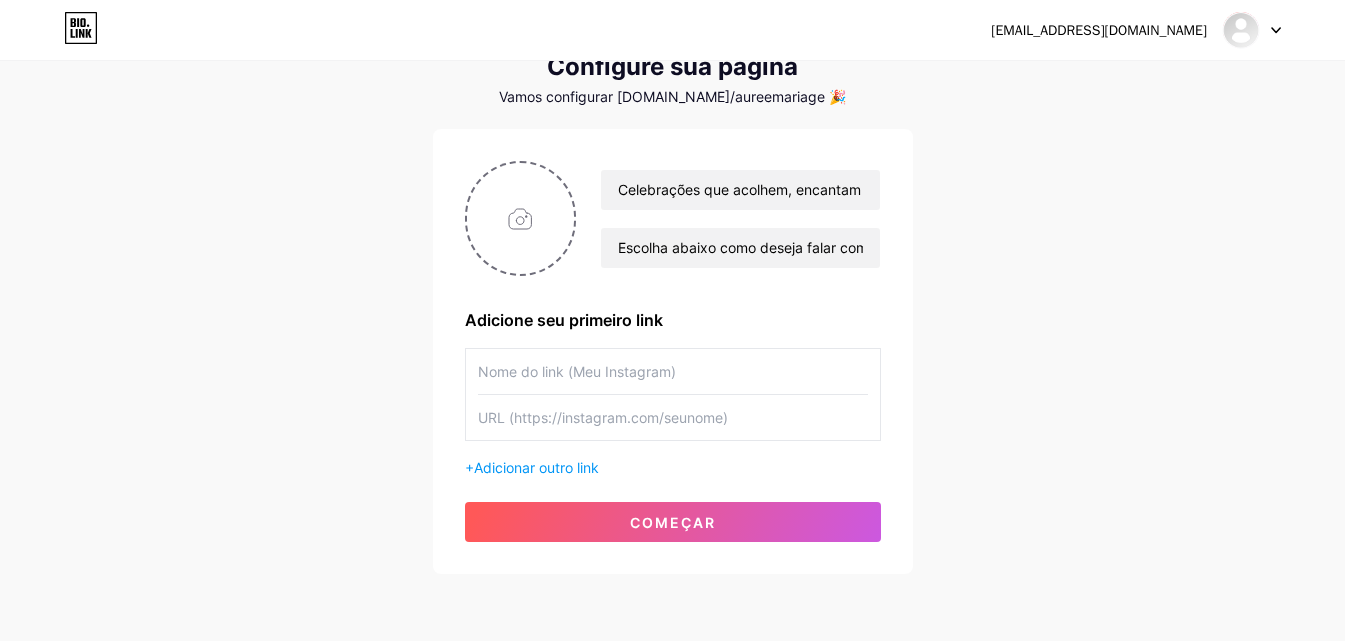 scroll, scrollTop: 152, scrollLeft: 0, axis: vertical 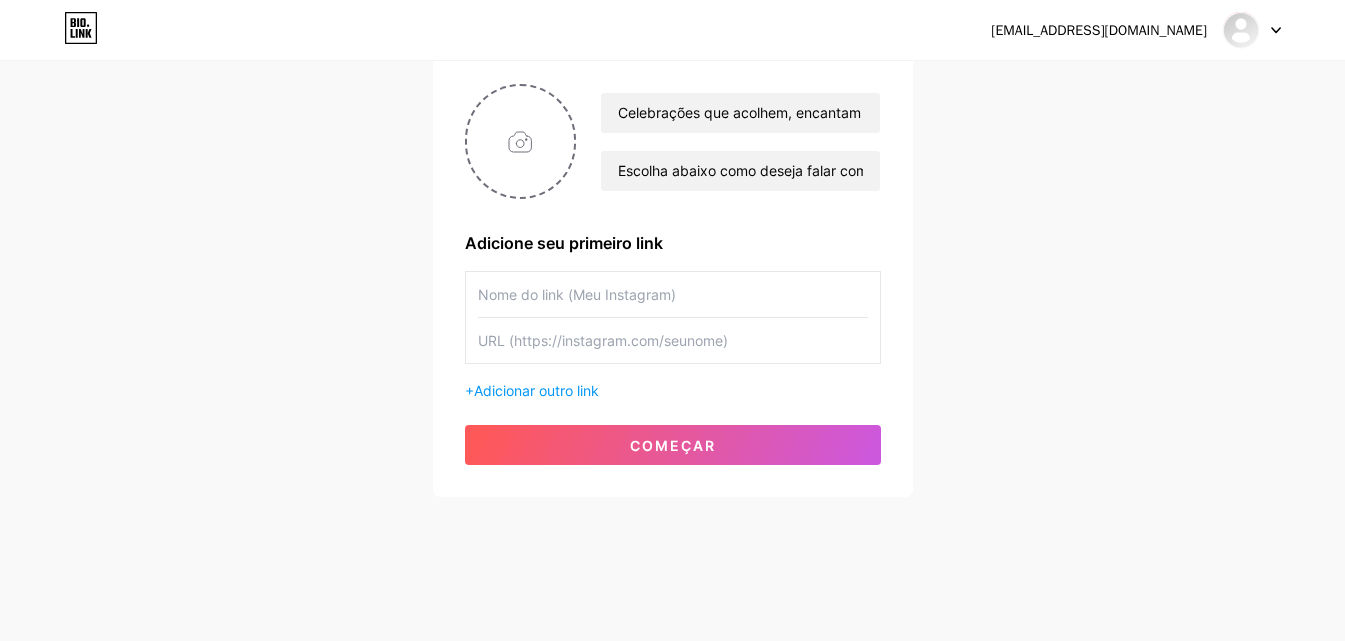 click at bounding box center [673, 294] 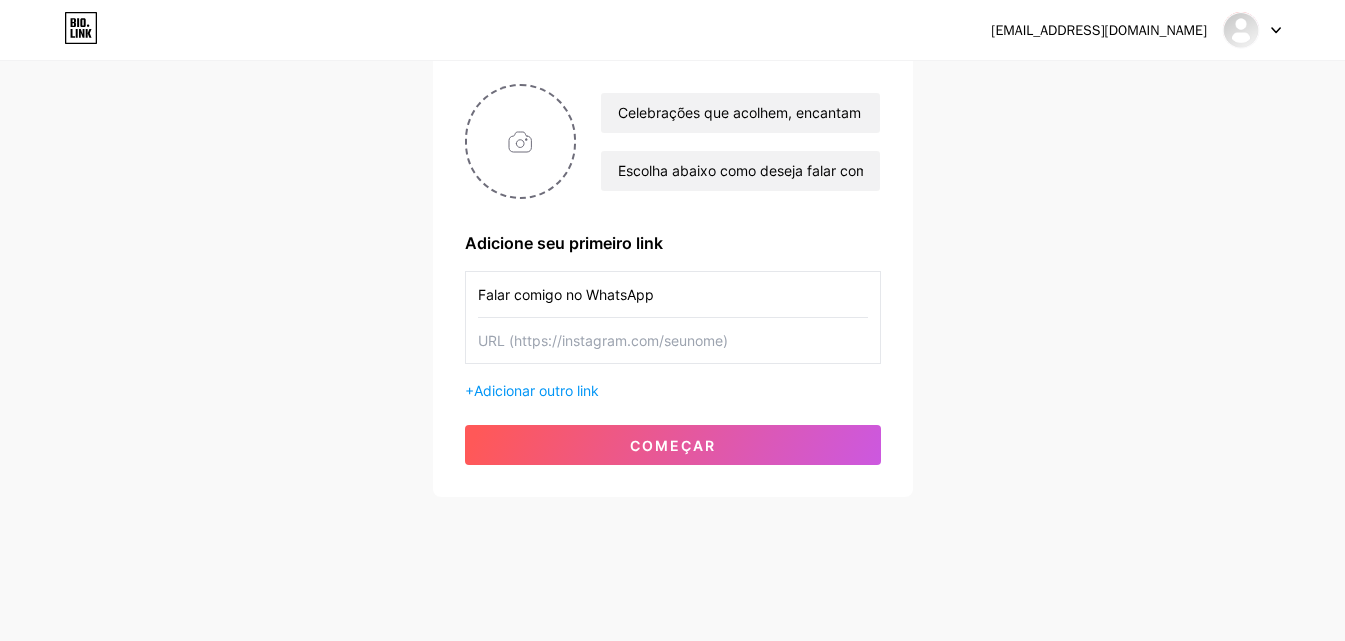 type on "Falar comigo no WhatsApp" 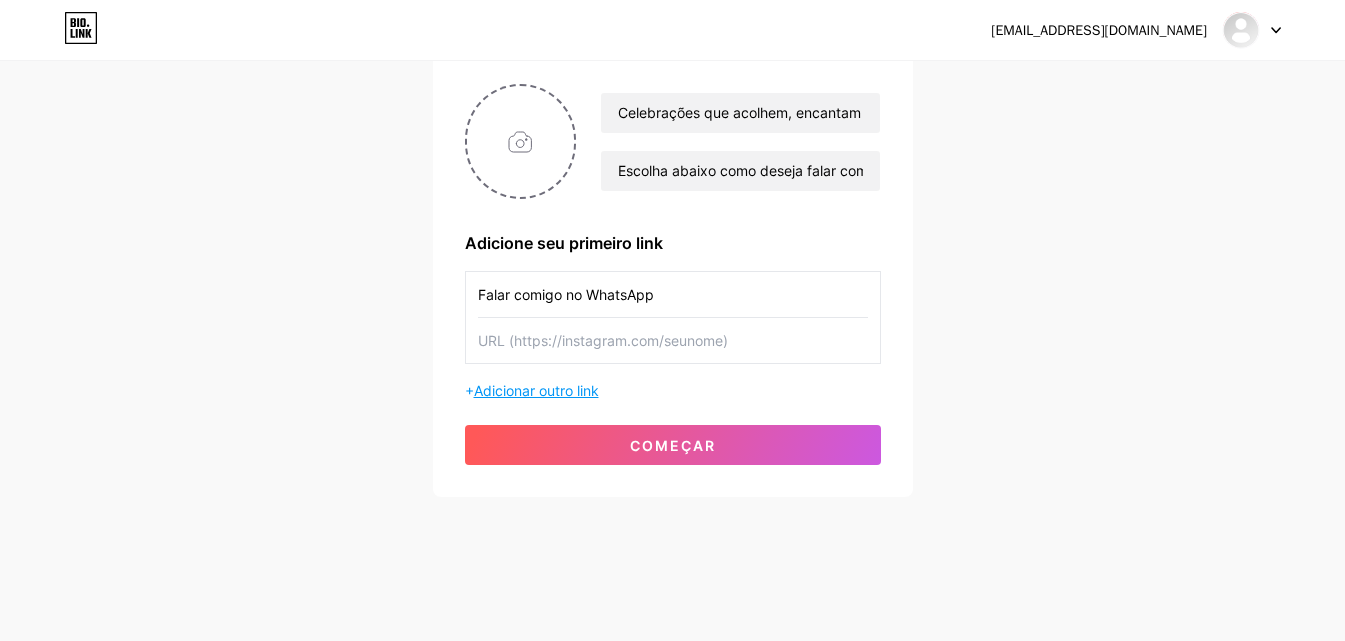 click on "Adicionar outro link" at bounding box center (536, 390) 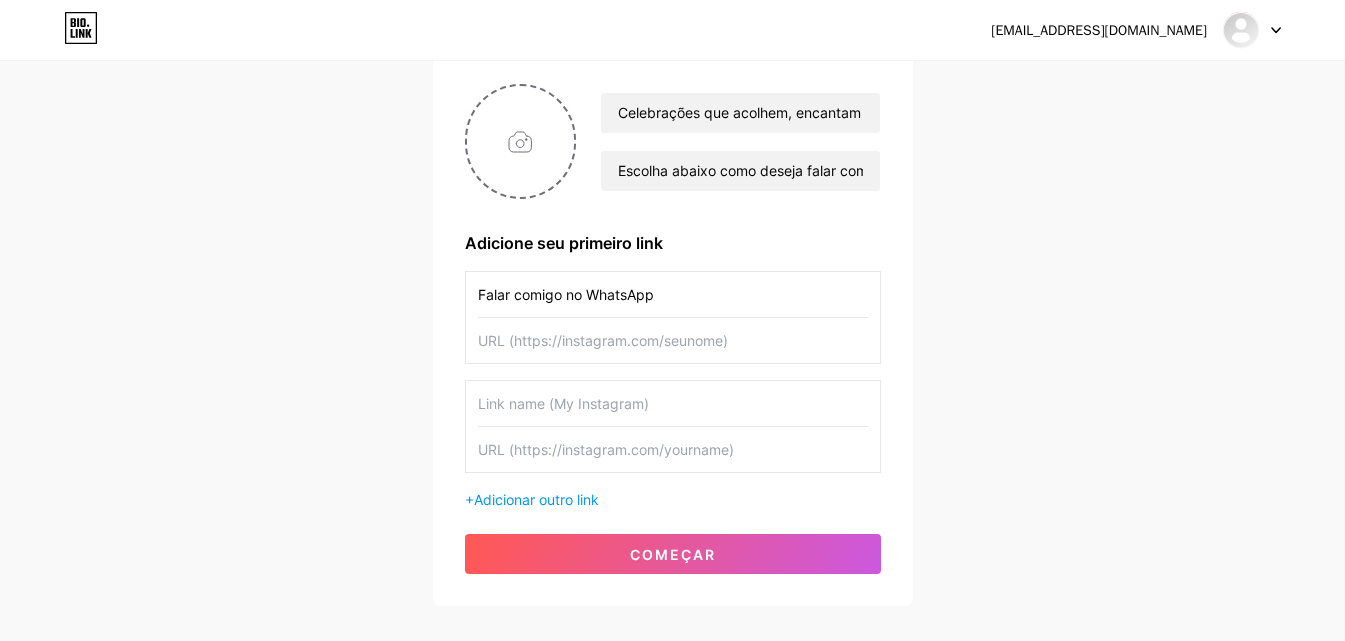 click at bounding box center [673, 403] 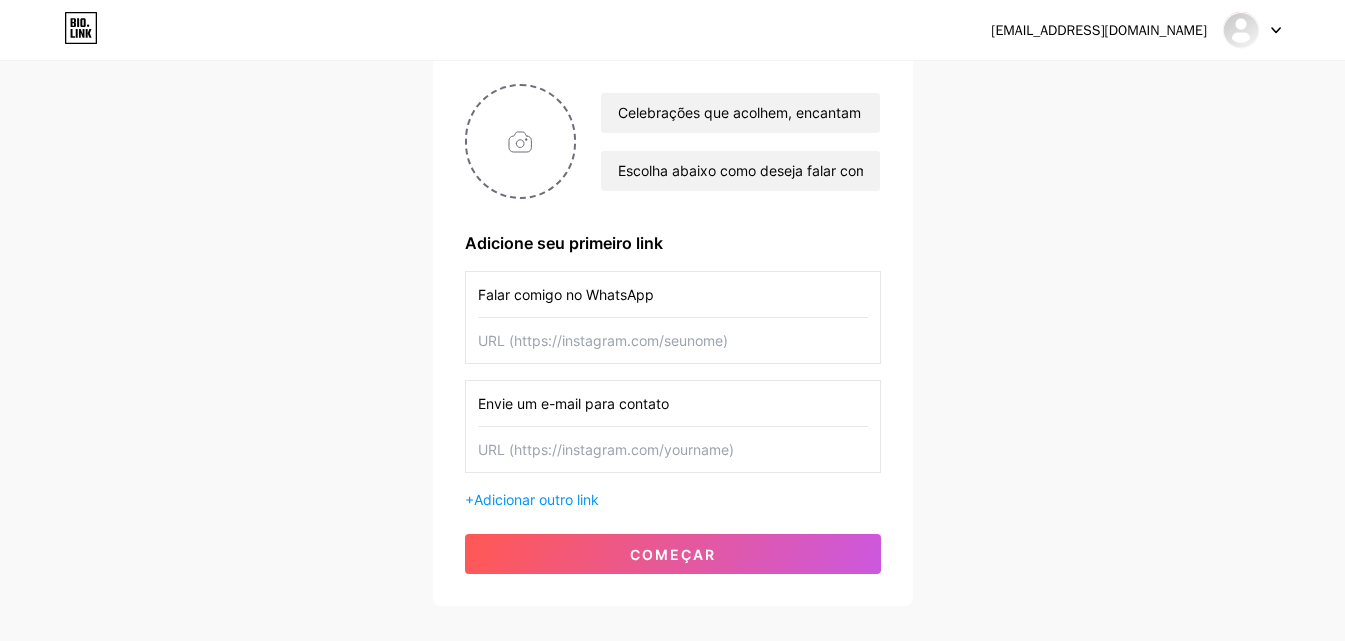 type on "Envie um e-mail para contato" 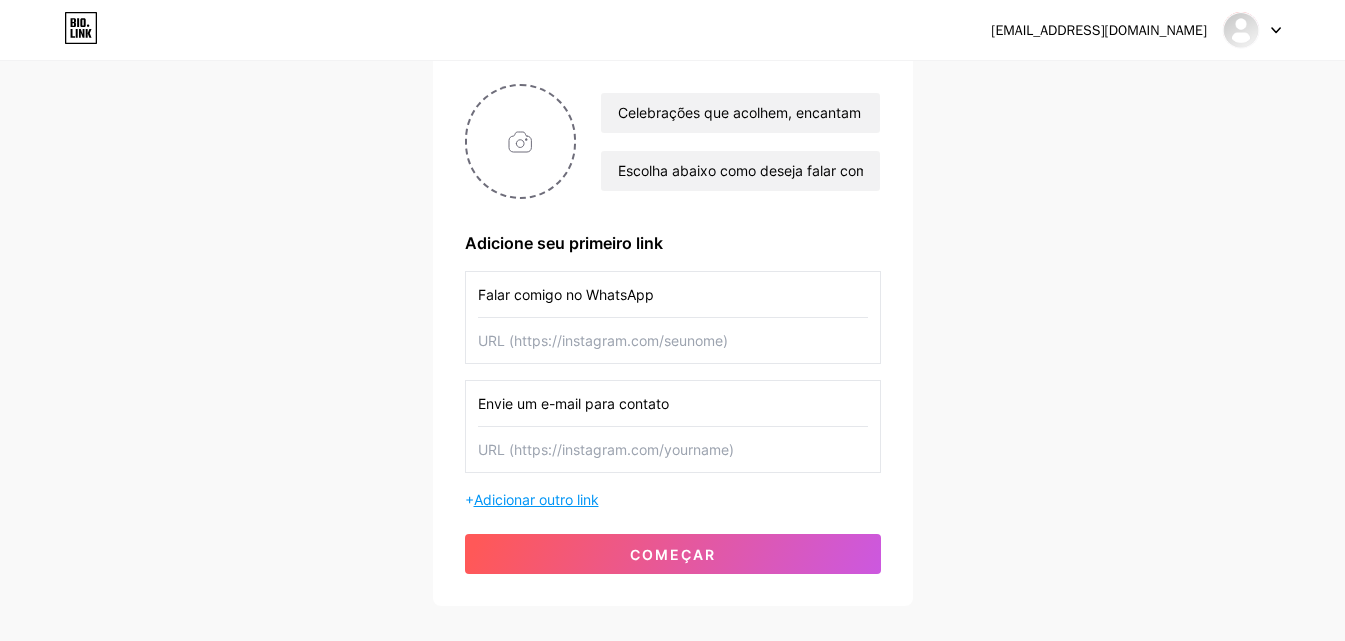 click on "Adicionar outro link" at bounding box center [536, 499] 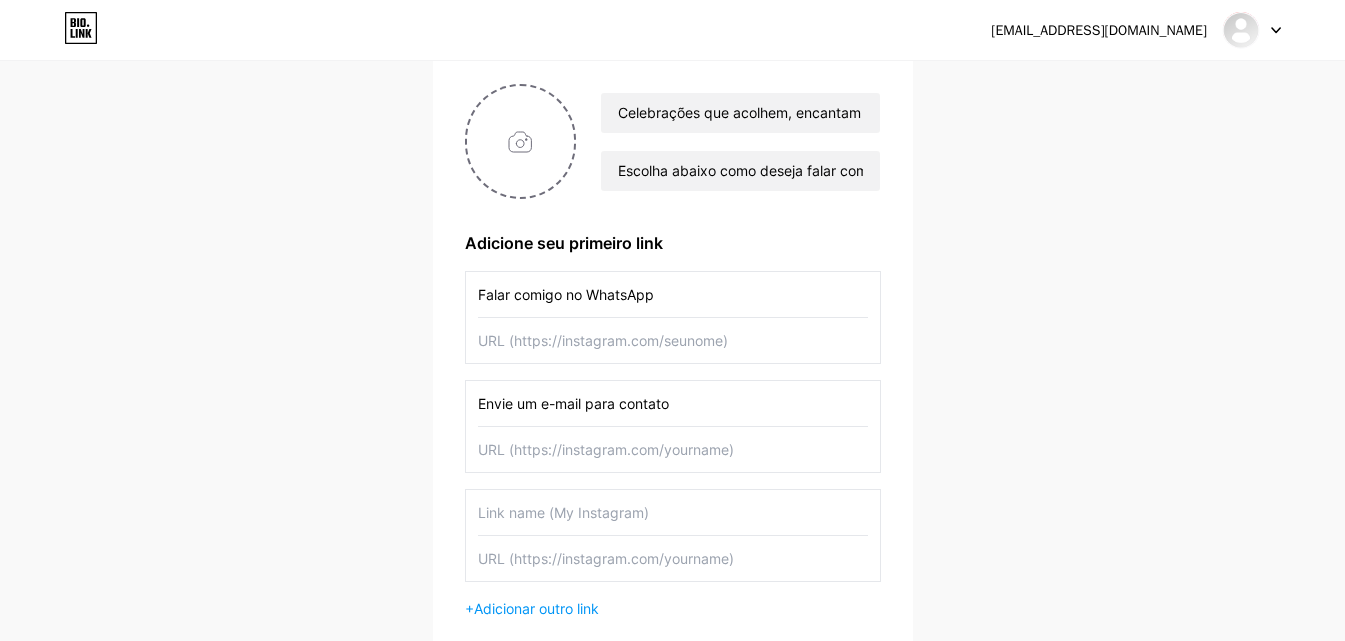 click at bounding box center [673, 512] 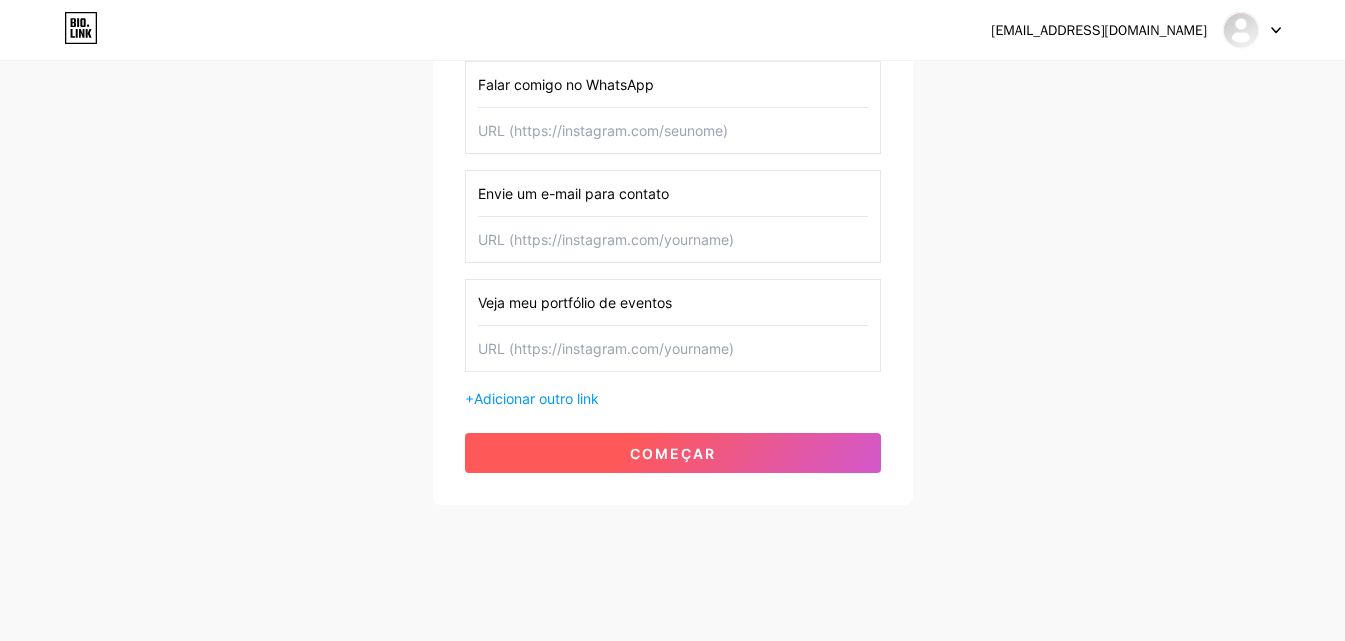scroll, scrollTop: 370, scrollLeft: 0, axis: vertical 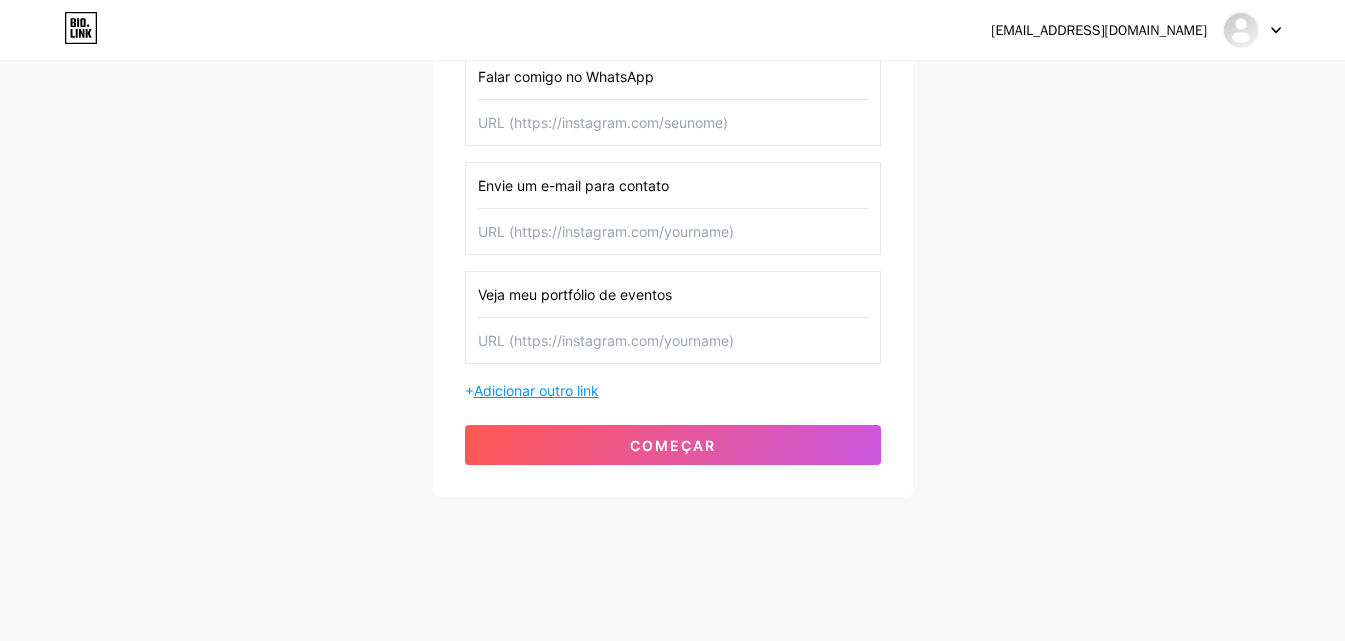 type on "Veja meu portfólio de eventos" 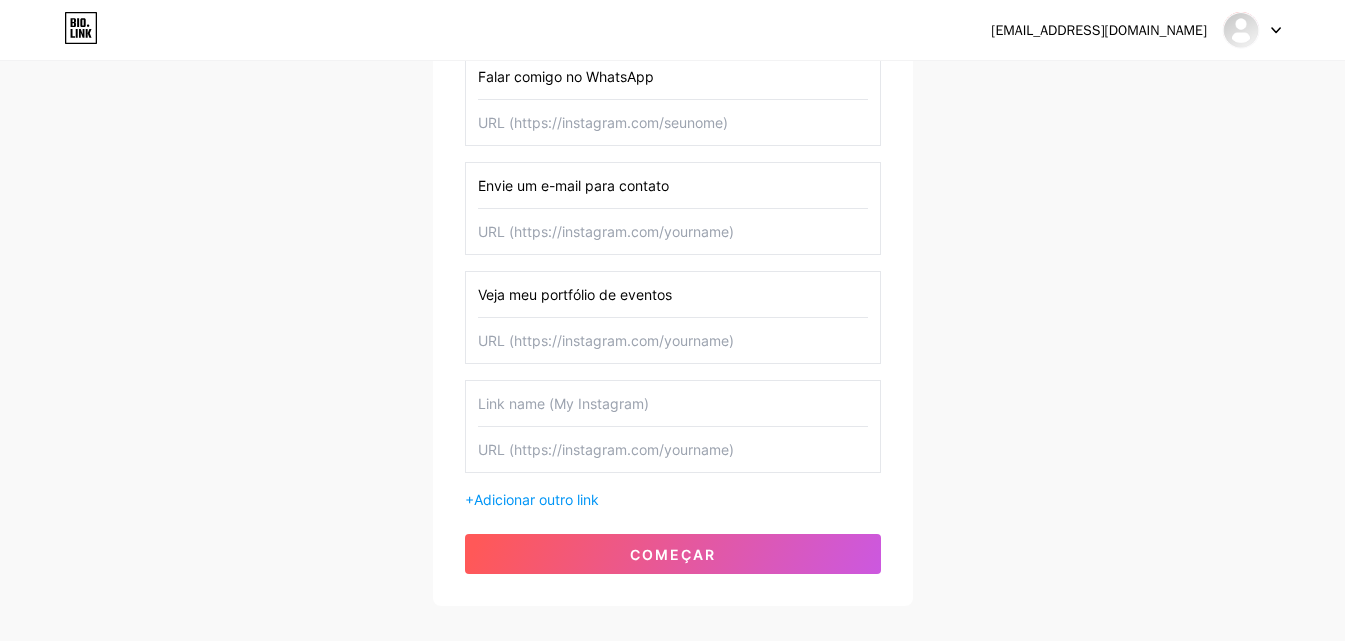 click at bounding box center (673, 403) 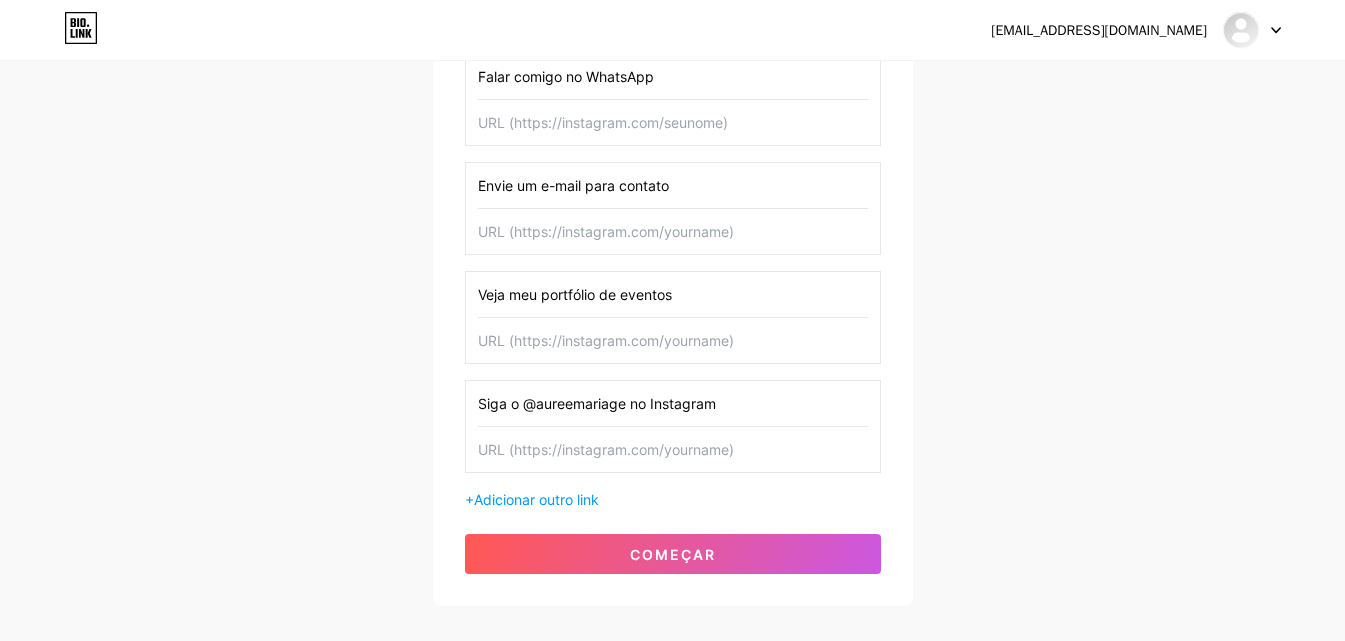 click on "Siga o @aureemariage no Instagram" at bounding box center [673, 403] 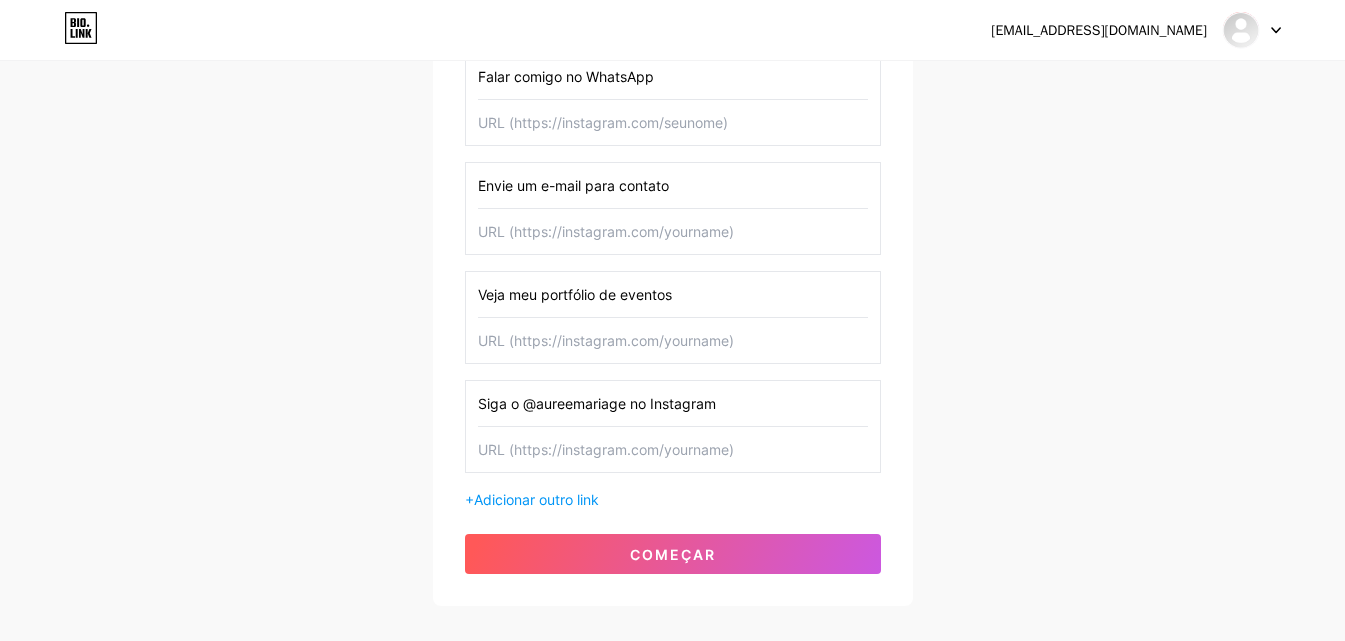 click on "Siga o @aureemariage no Instagram" at bounding box center [673, 403] 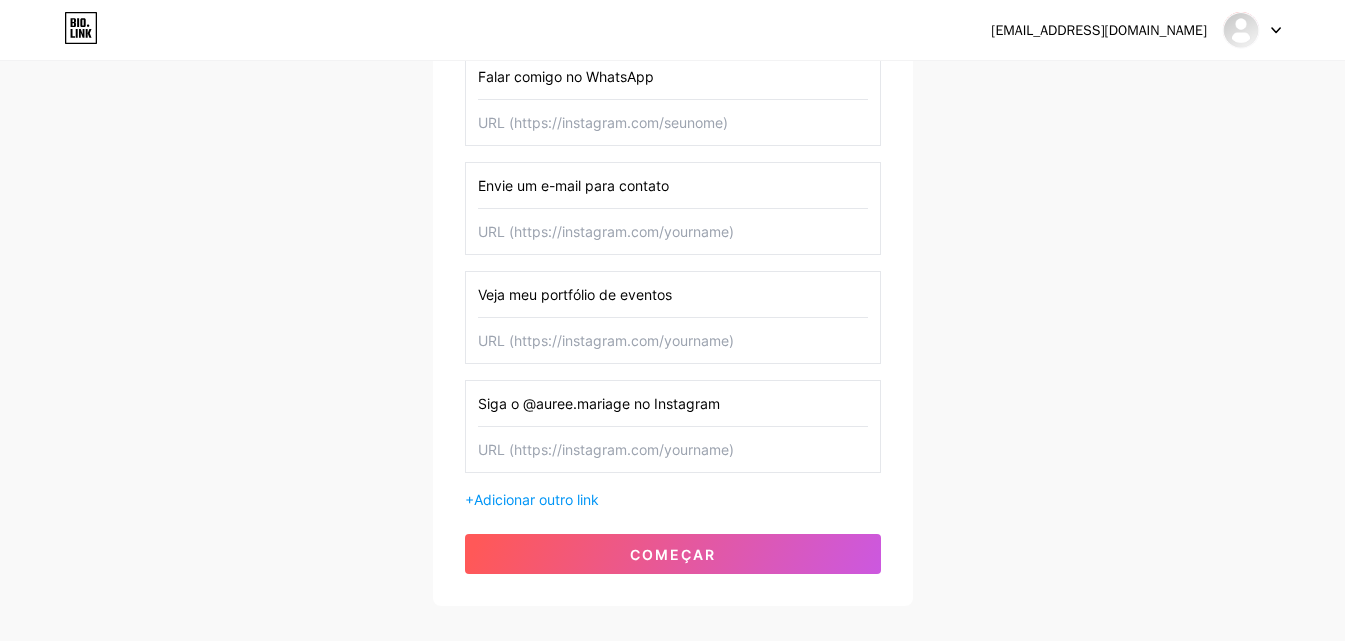 click on "Siga o @auree.mariage no Instagram" at bounding box center [673, 403] 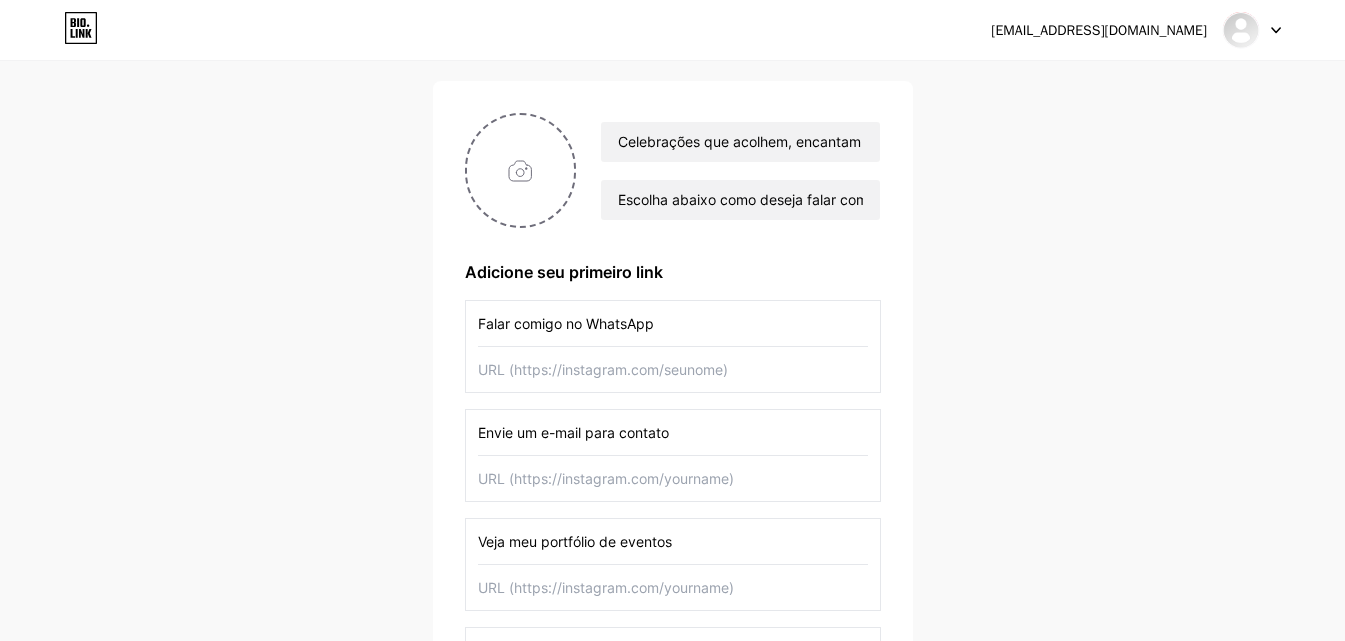 scroll, scrollTop: 70, scrollLeft: 0, axis: vertical 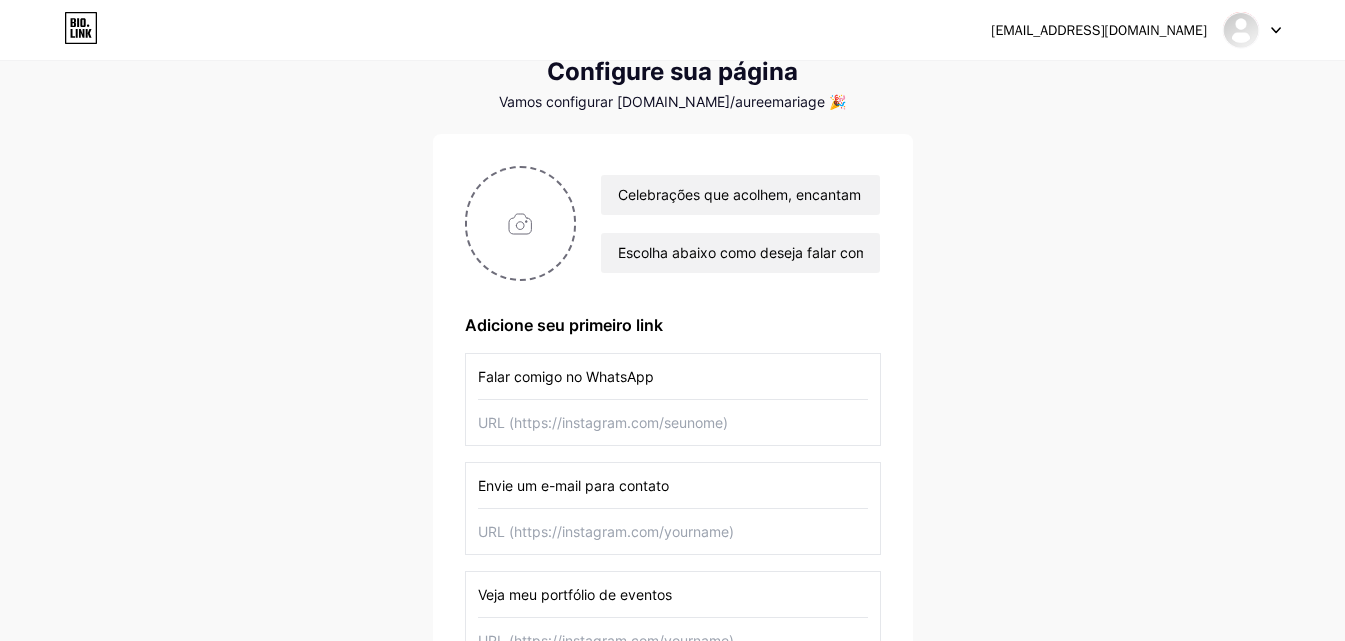 click on "[EMAIL_ADDRESS][DOMAIN_NAME]           Painel     Sair   Configure sua página   Vamos configurar [DOMAIN_NAME]/aureemariage 🎉               Celebrações que acolhem, encantam e permanecem.     Escolha abaixo como deseja falar comigo ou conhecer mais sobre meu trabalho:     Adicione seu primeiro link   Falar comigo no WhatsApp     Envie um e-mail para contato     Veja meu portfólio de eventos     Siga o @auree.mariage no Instagram
+  Adicionar outro link     começar" at bounding box center (672, 450) 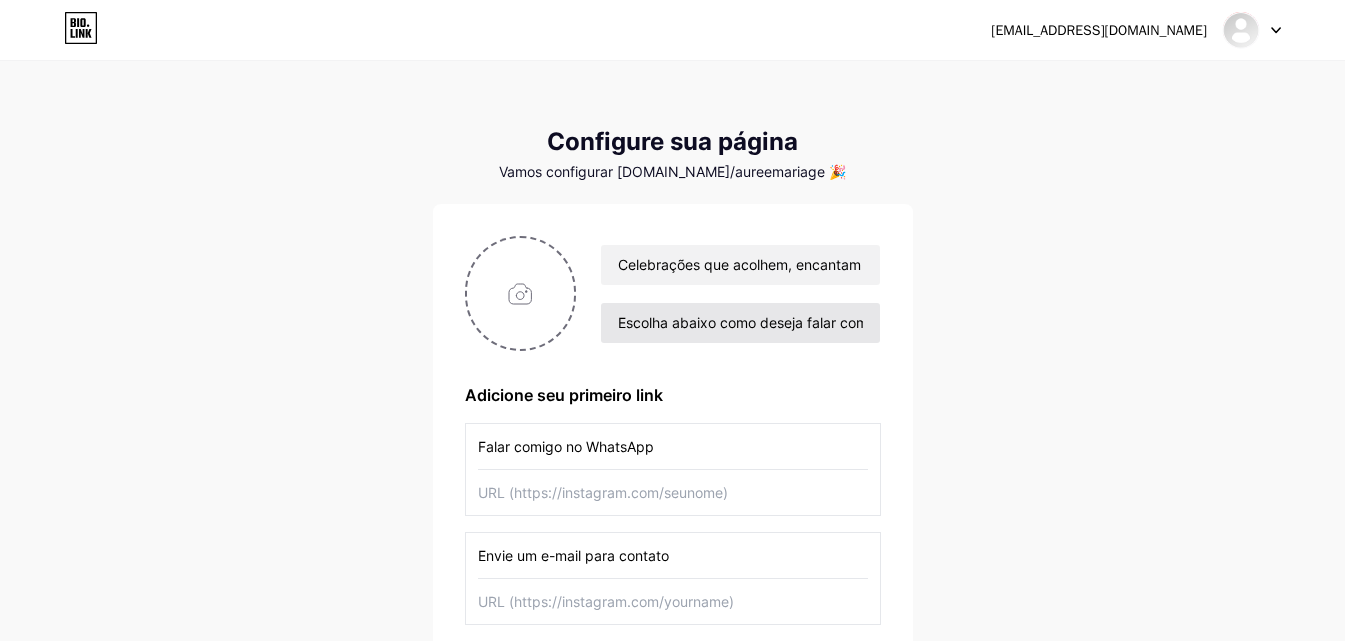 scroll, scrollTop: 200, scrollLeft: 0, axis: vertical 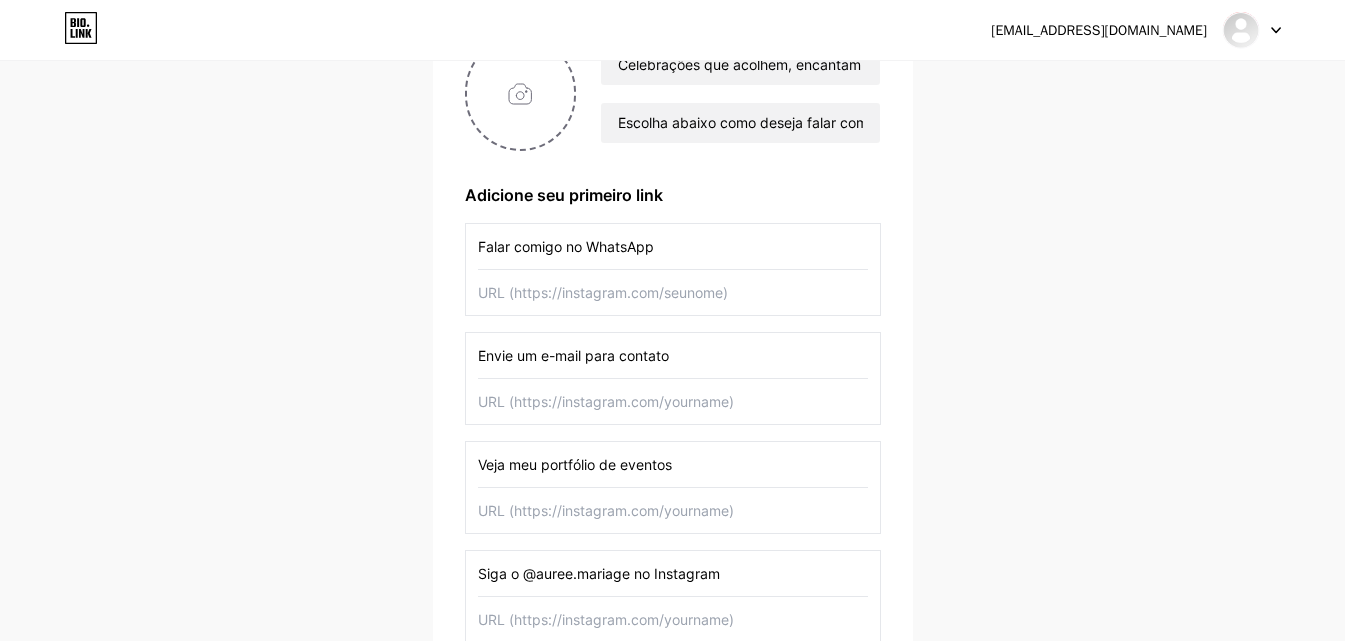 click at bounding box center [673, 292] 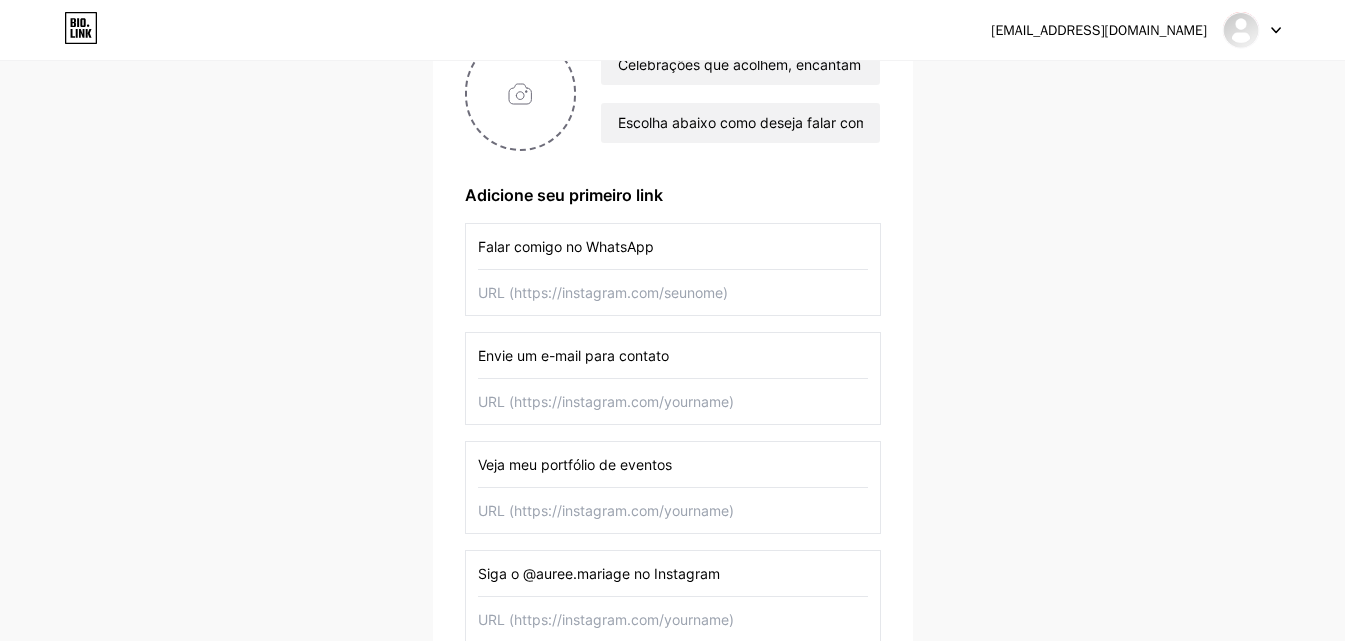 paste on "[URL][DOMAIN_NAME]" 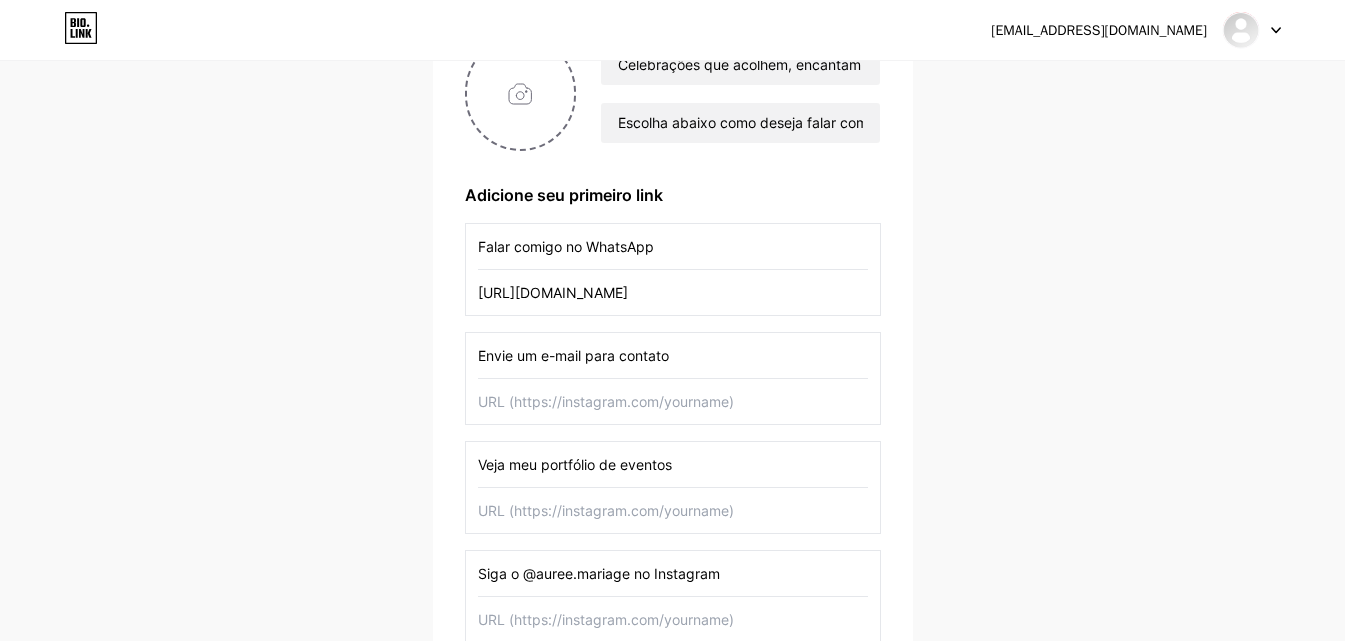 type on "[URL][DOMAIN_NAME]" 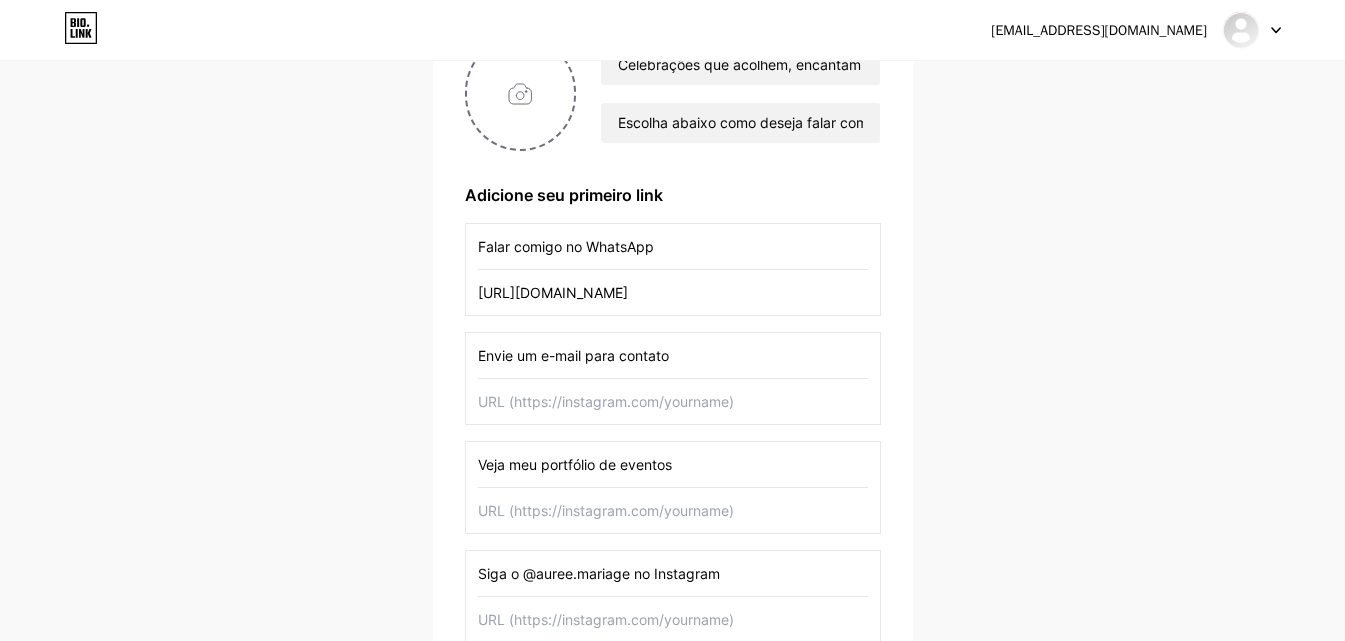 click at bounding box center (673, 401) 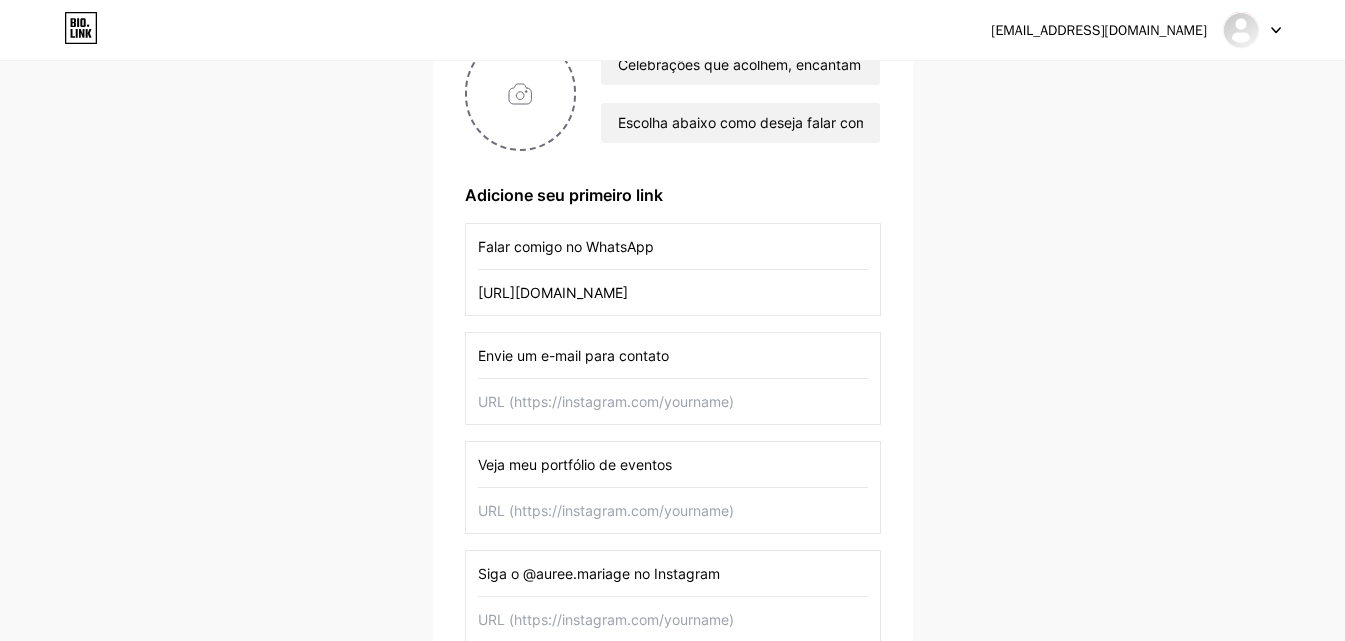 paste on "[URL][DOMAIN_NAME]" 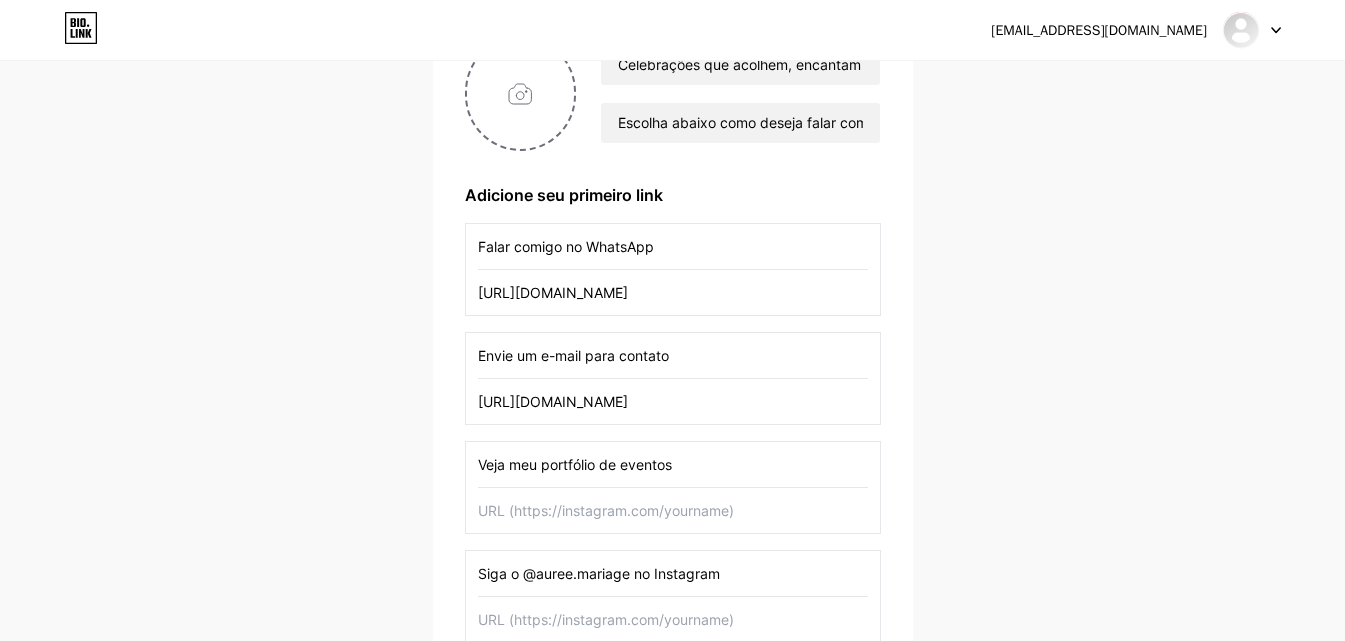 type on "[URL][DOMAIN_NAME]" 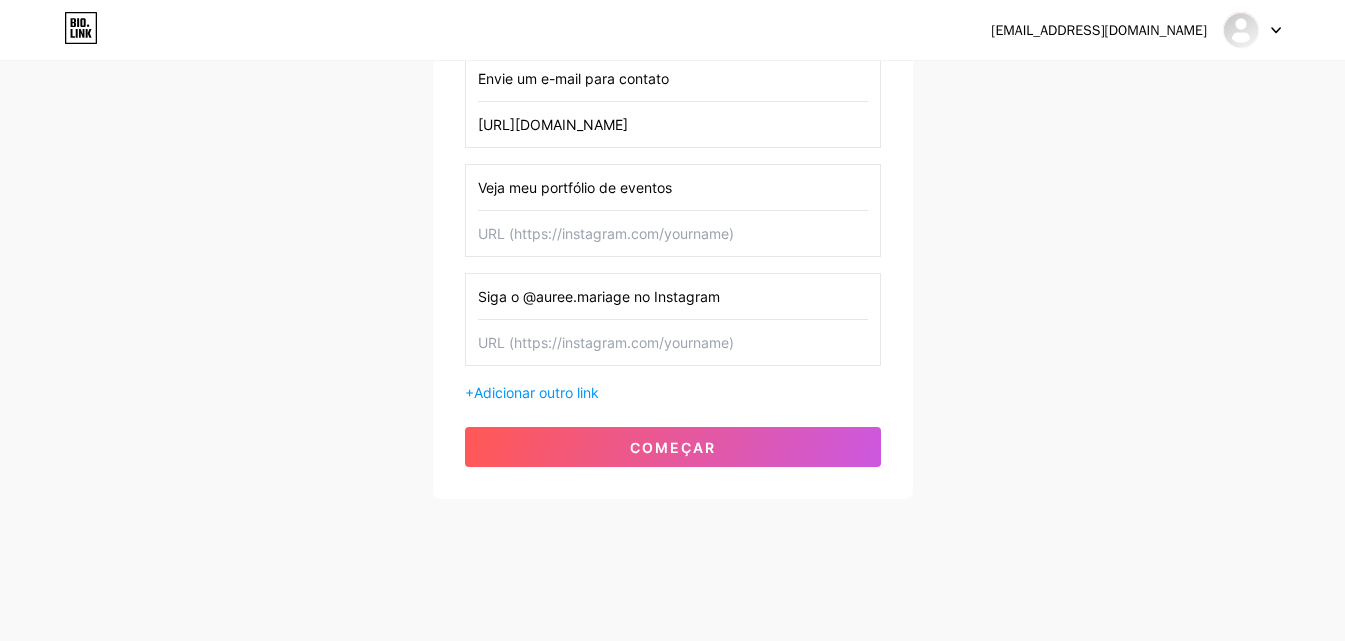 scroll, scrollTop: 479, scrollLeft: 0, axis: vertical 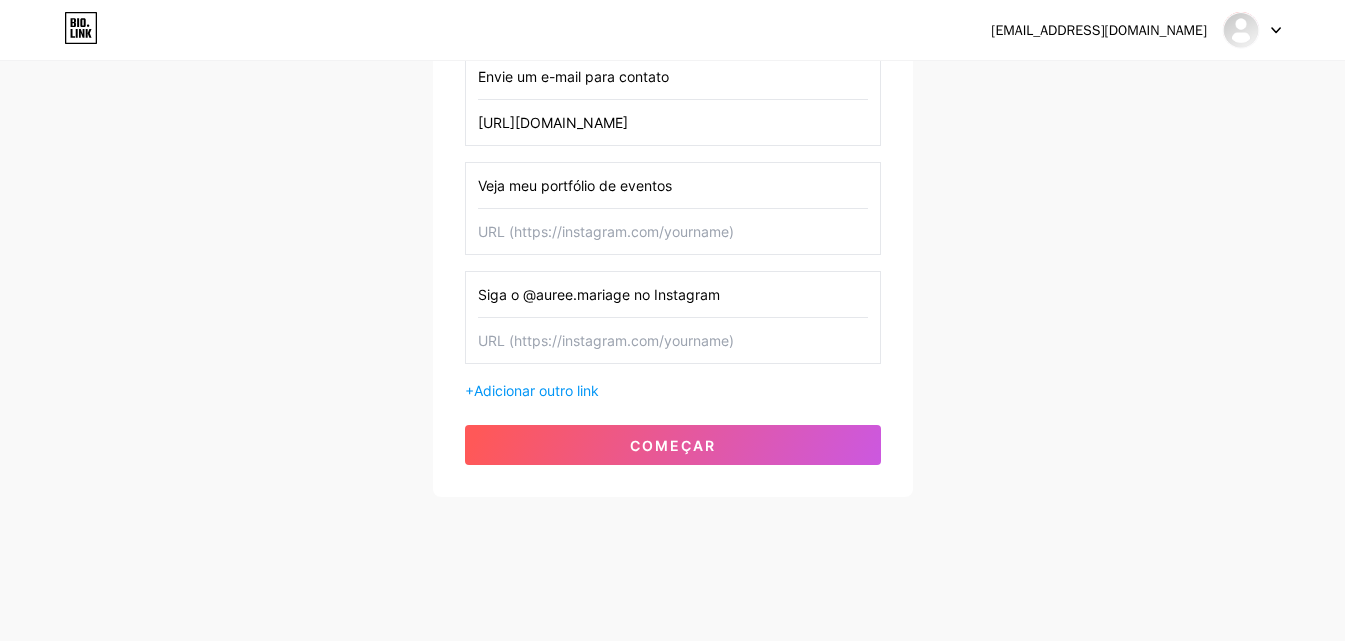 click at bounding box center (673, 340) 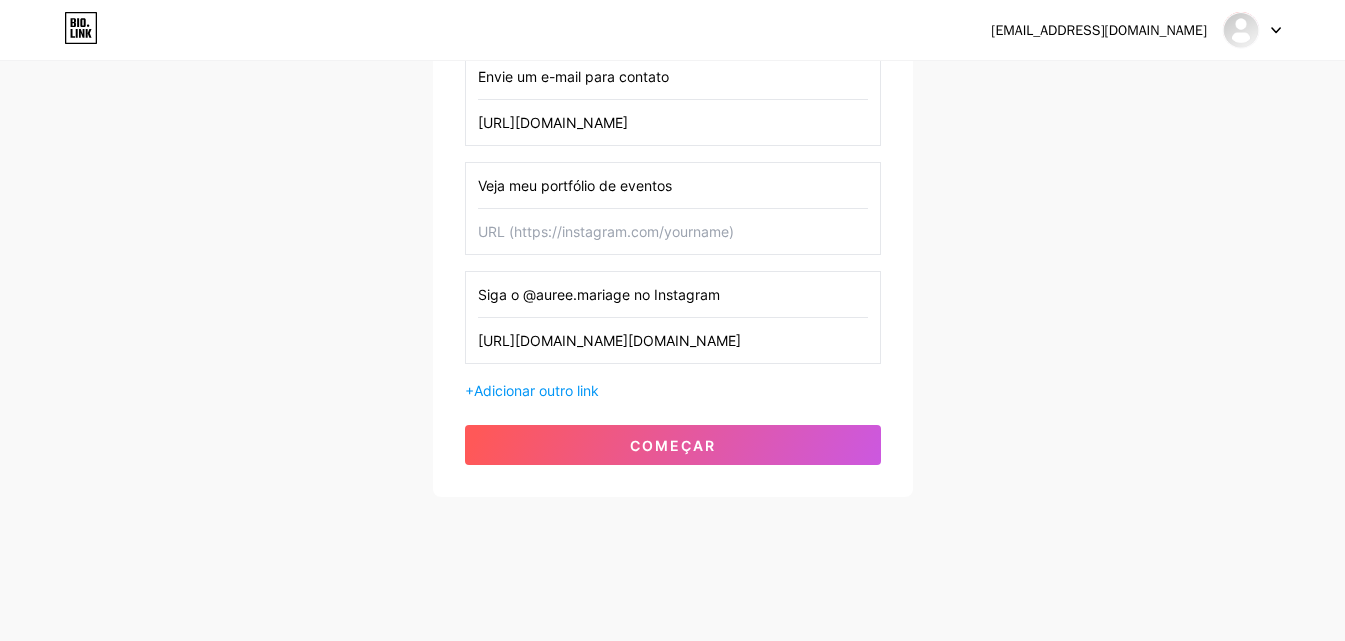 type on "[URL][DOMAIN_NAME][DOMAIN_NAME]" 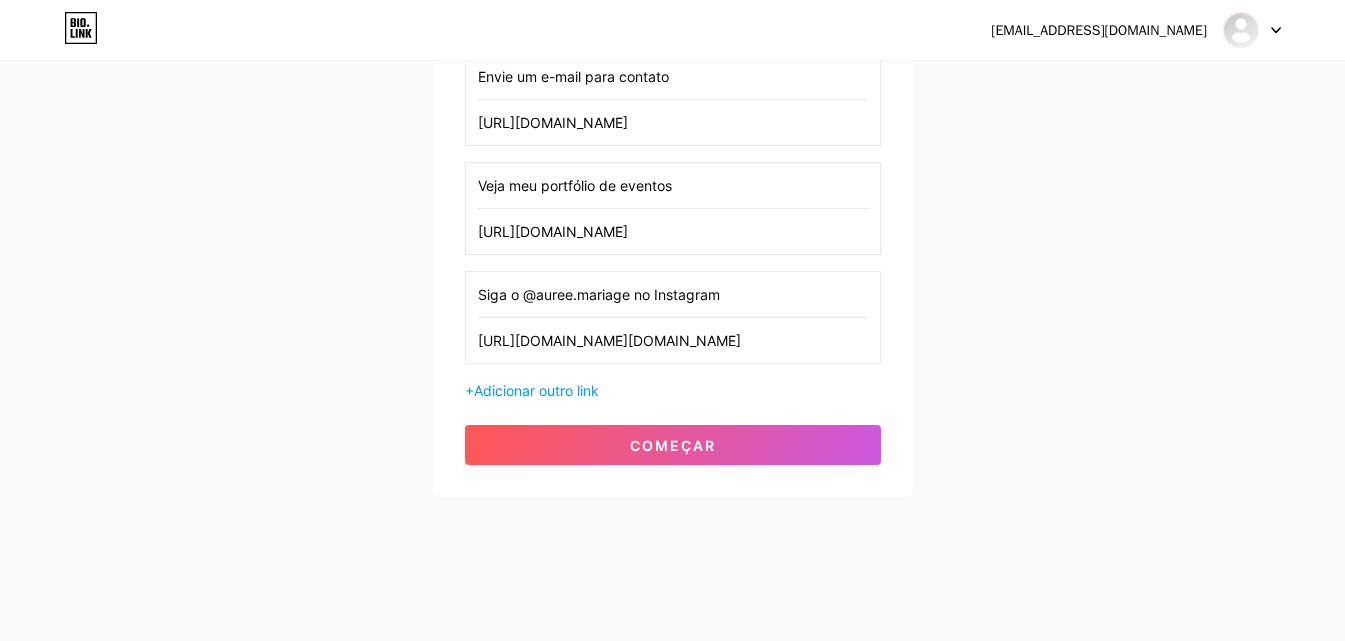 scroll, scrollTop: 0, scrollLeft: 837, axis: horizontal 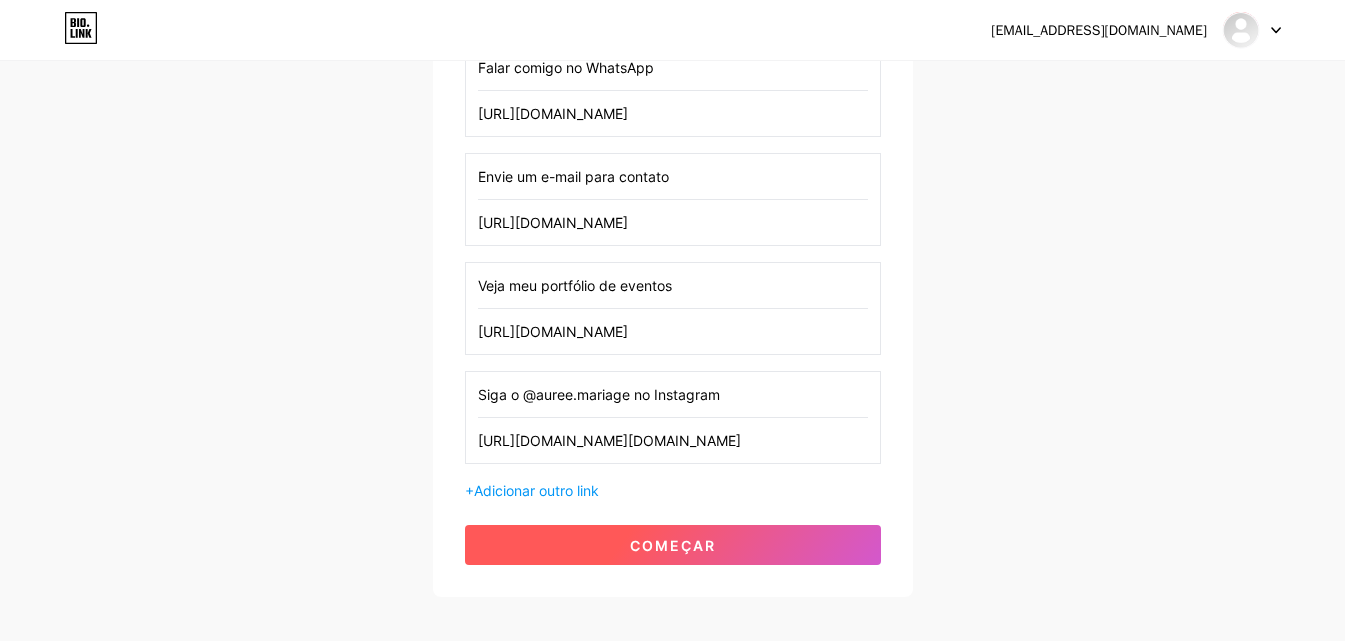 click on "começar" at bounding box center [673, 545] 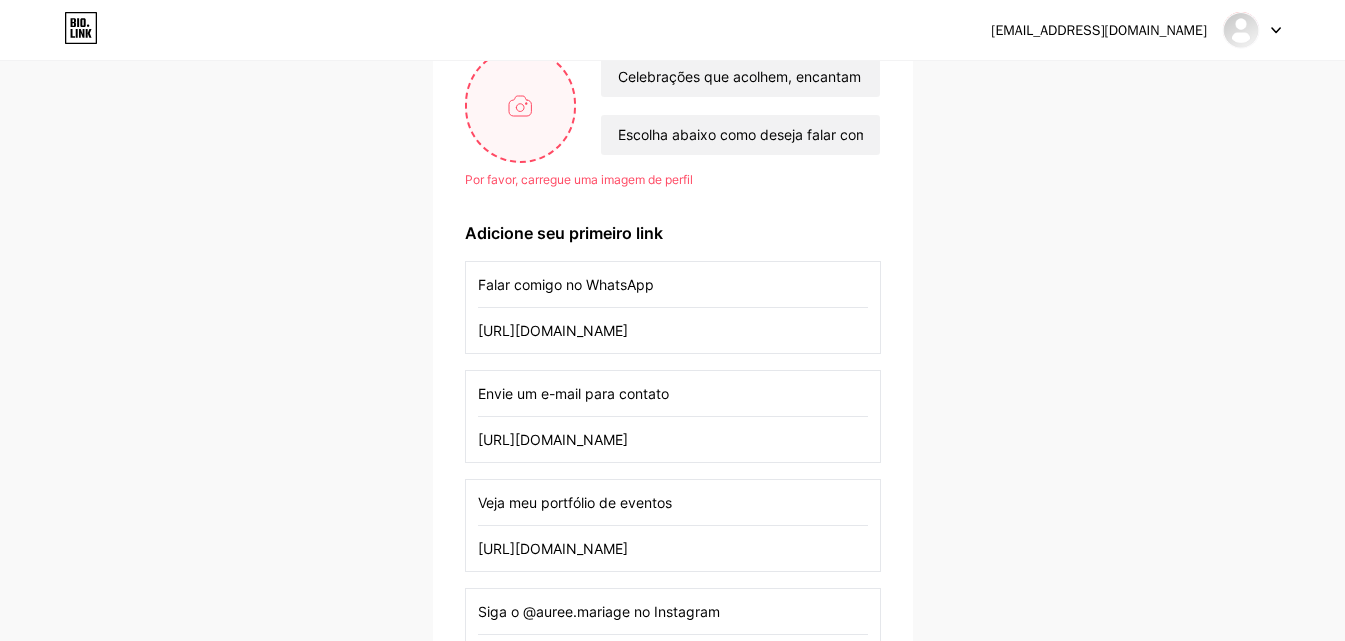 scroll, scrollTop: 5, scrollLeft: 0, axis: vertical 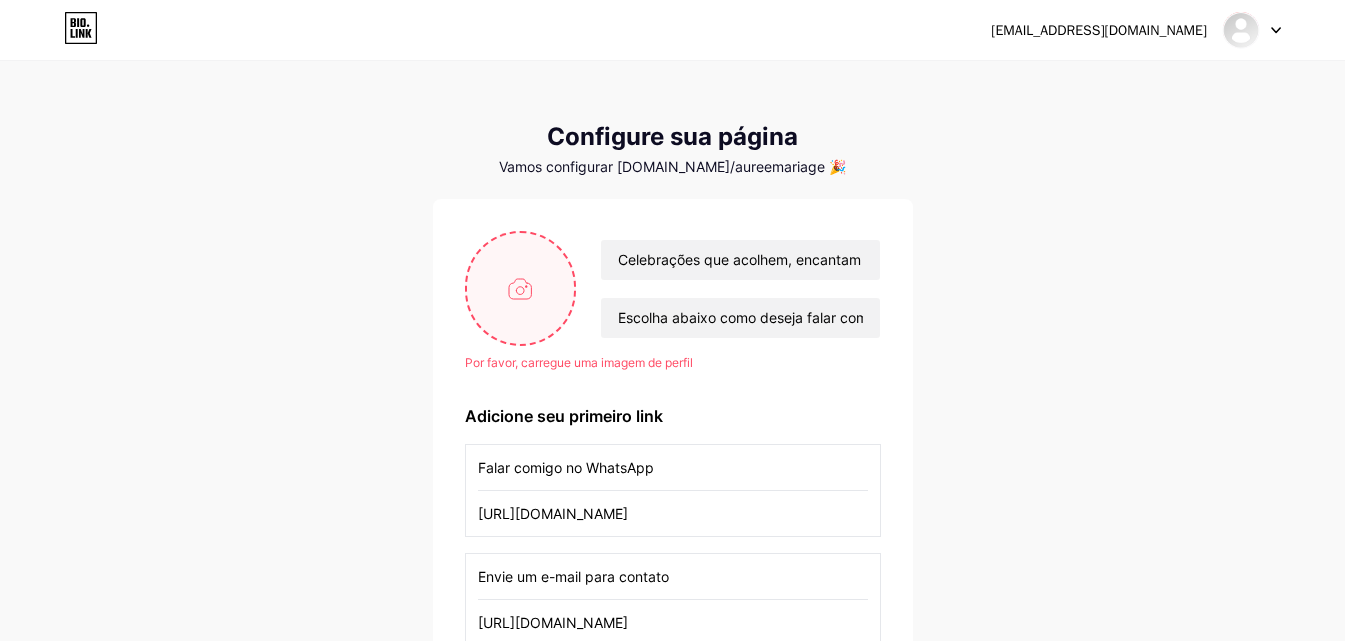 click at bounding box center [521, 288] 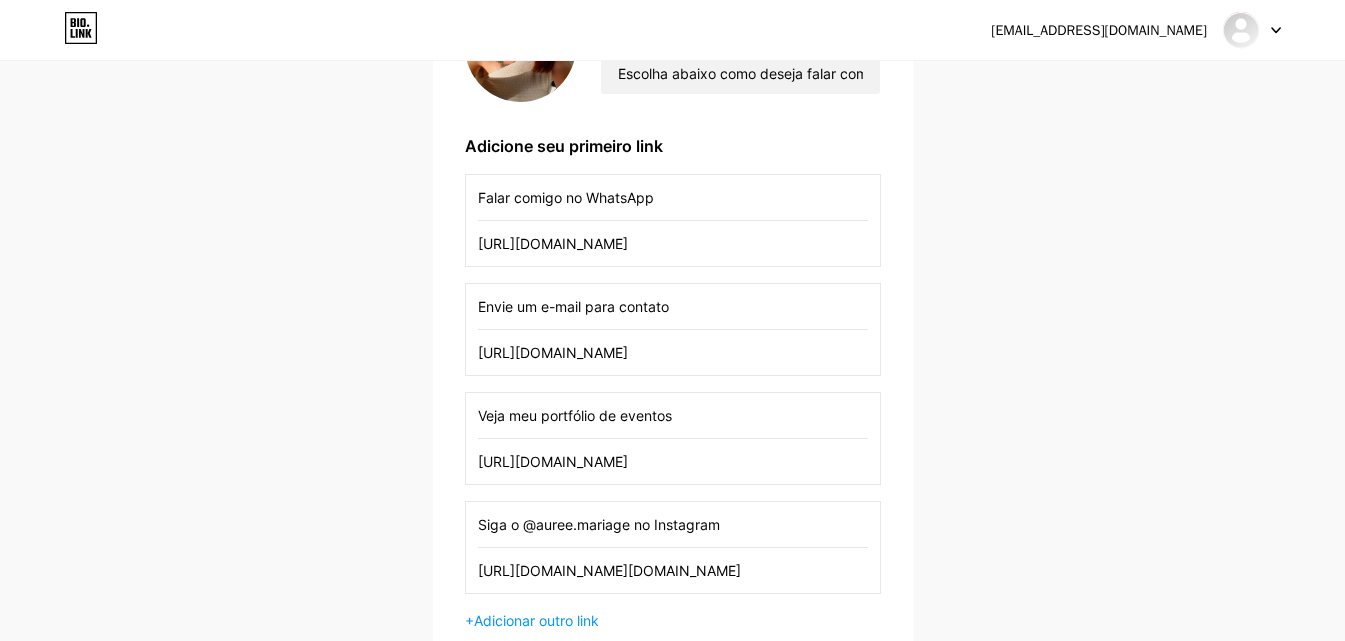 scroll, scrollTop: 479, scrollLeft: 0, axis: vertical 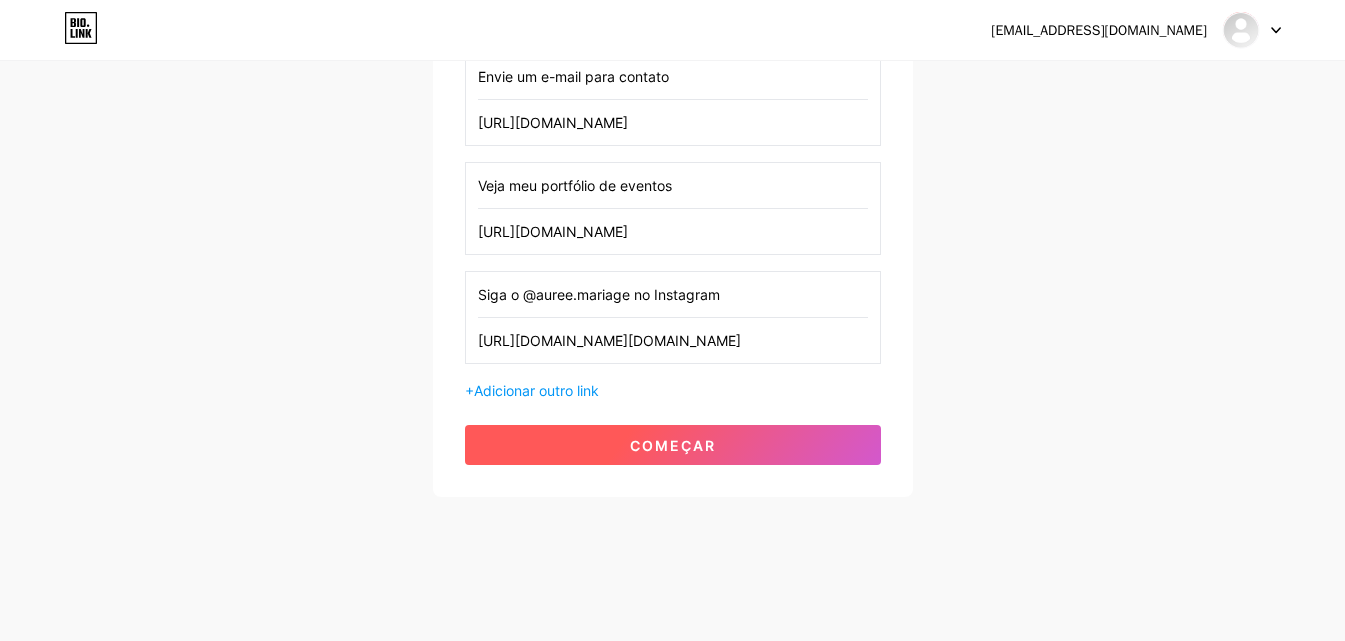 click on "começar" at bounding box center (673, 445) 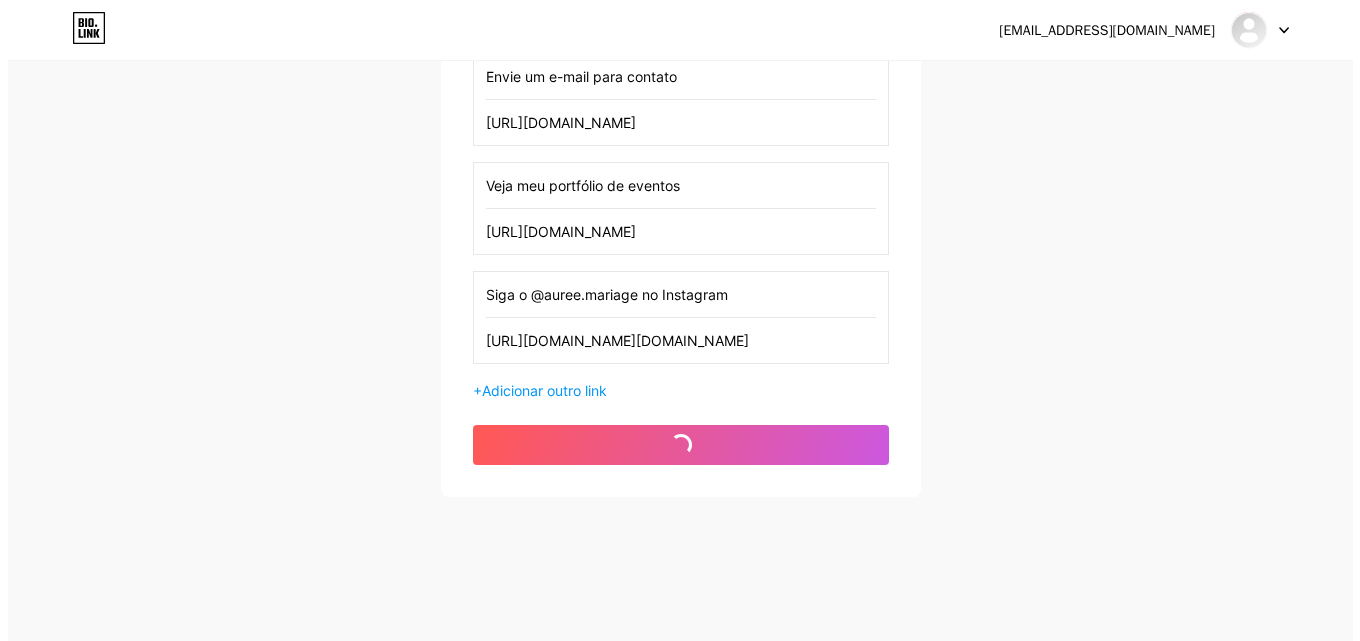 scroll, scrollTop: 0, scrollLeft: 0, axis: both 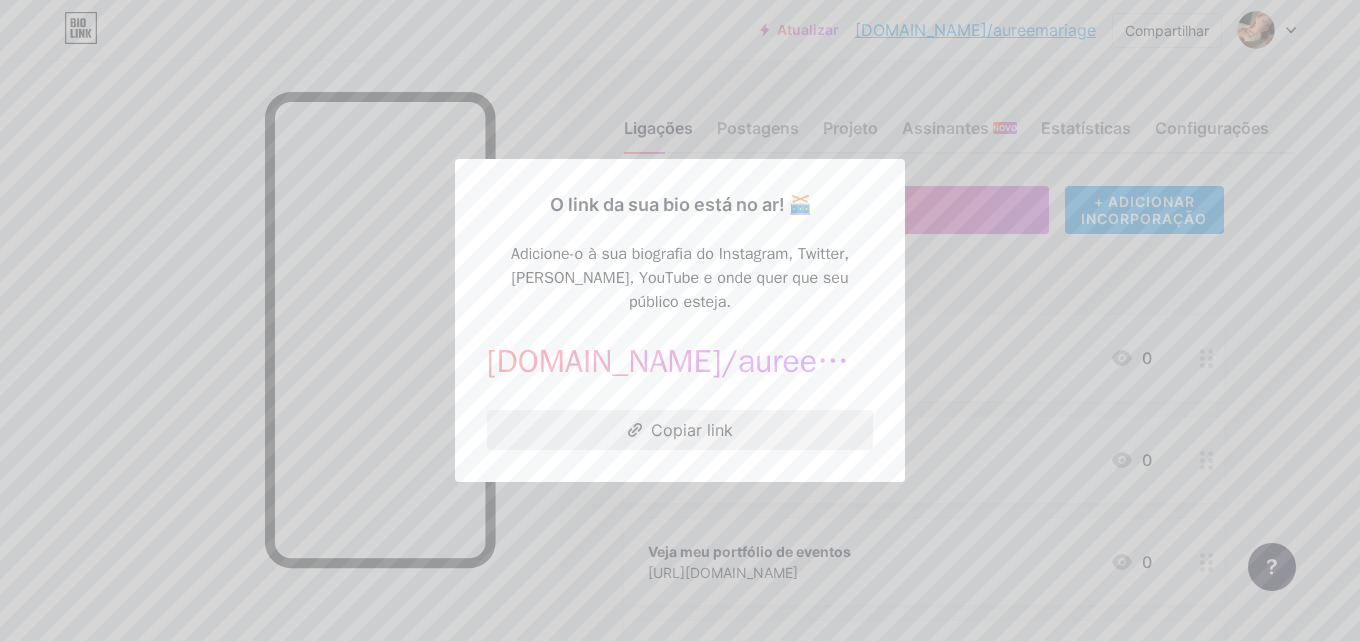 click on "Copiar link" at bounding box center [692, 430] 